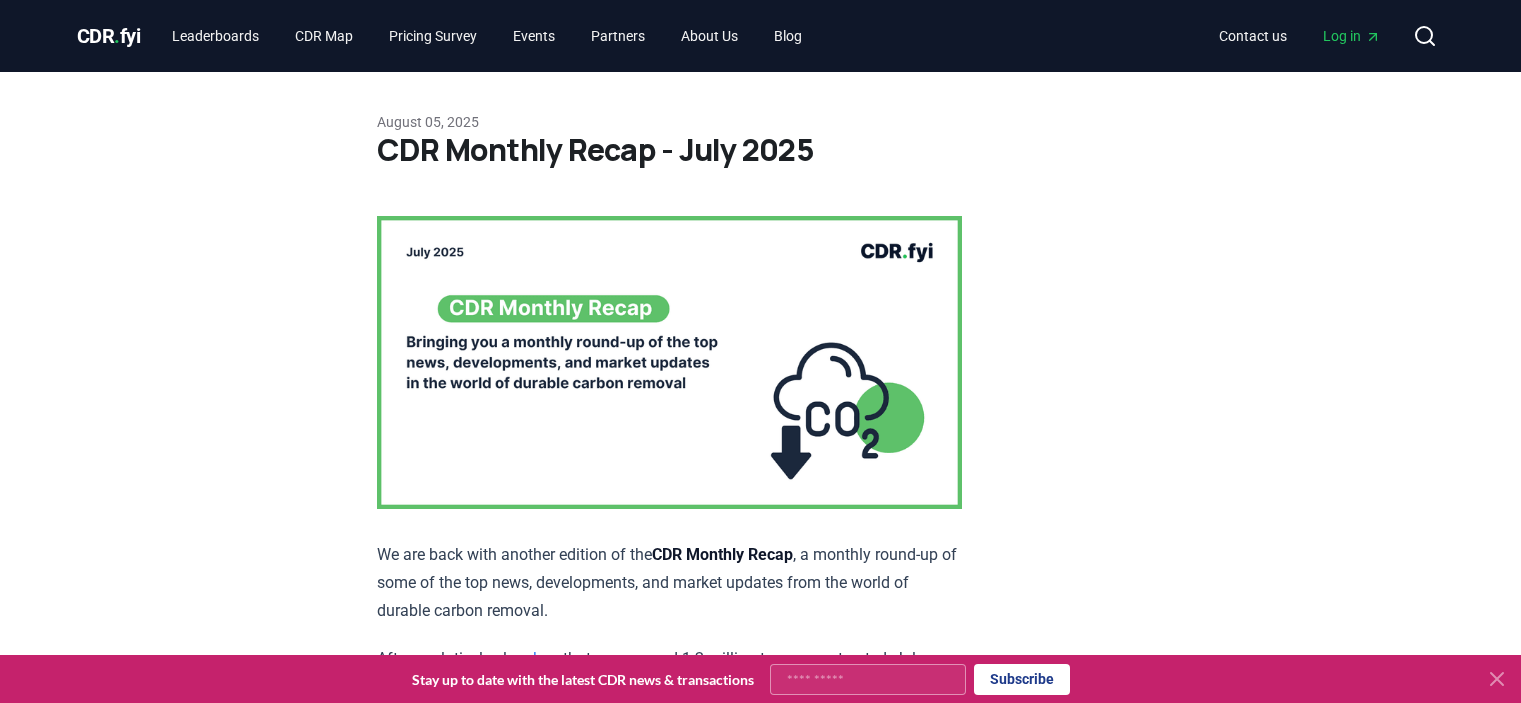 scroll, scrollTop: 8852, scrollLeft: 0, axis: vertical 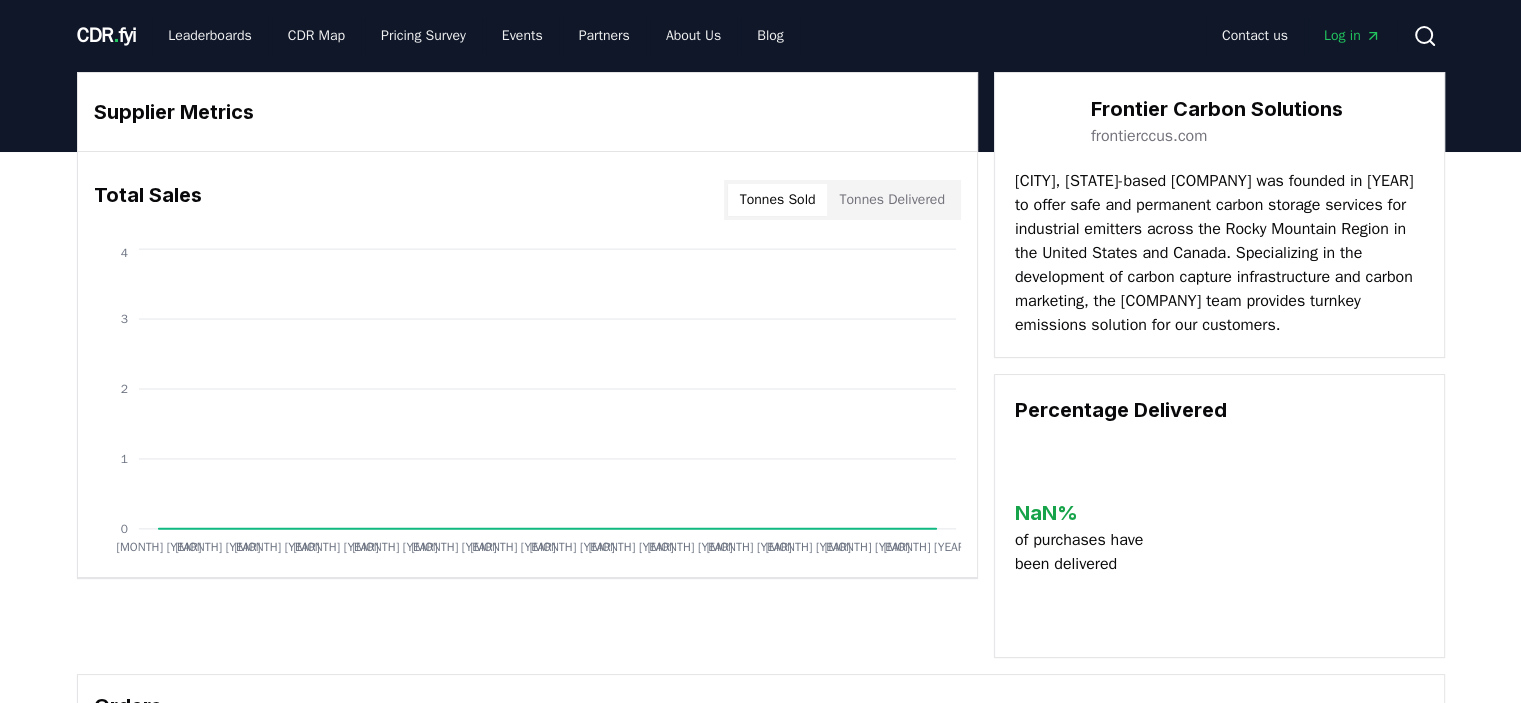 click on "[CITY], [STATE]-based [COMPANY] was founded in [YEAR] to offer safe and permanent carbon storage services for industrial emitters across the Rocky Mountain Region in the United States and Canada. Specializing in the development of carbon capture infrastructure and carbon marketing, the [COMPANY] team provides turnkey emissions solution for our customers." at bounding box center (1219, 215) 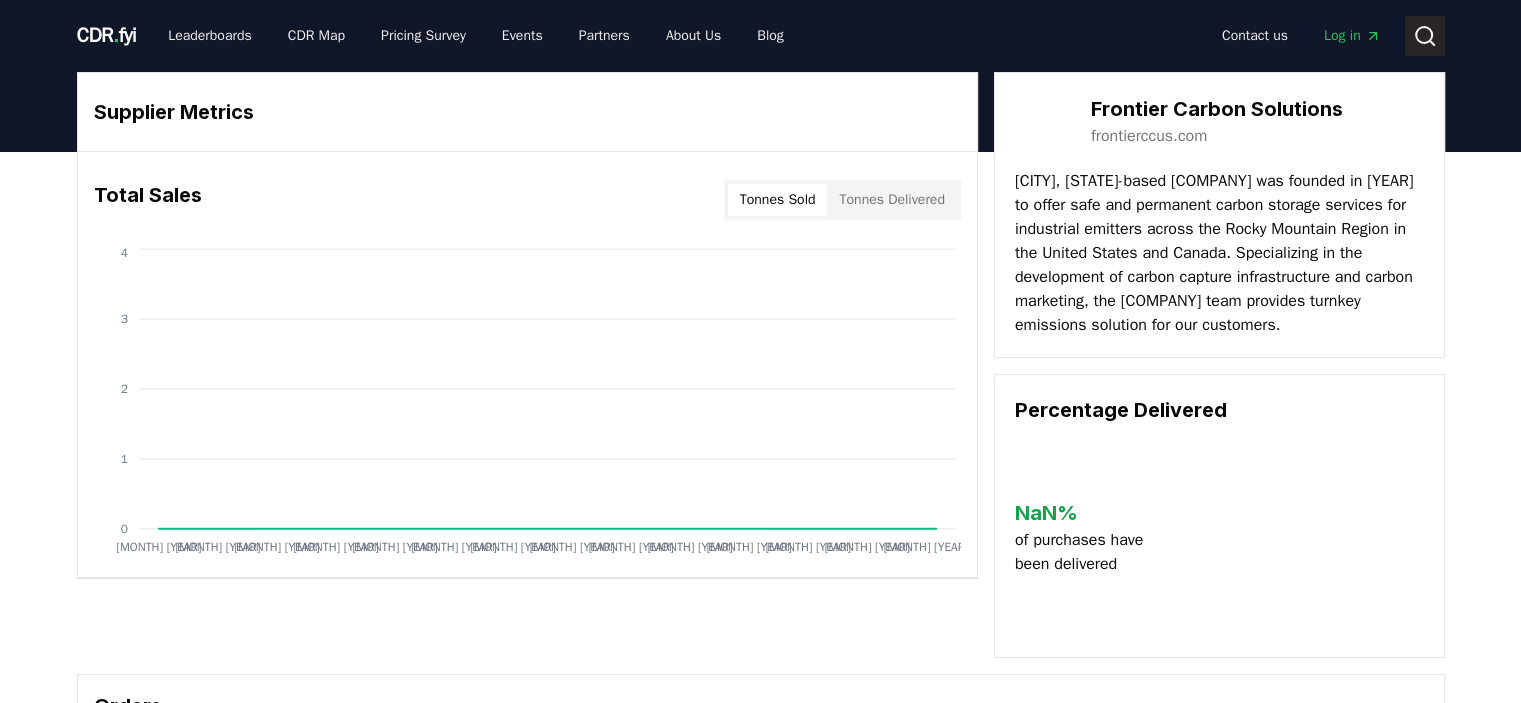 click 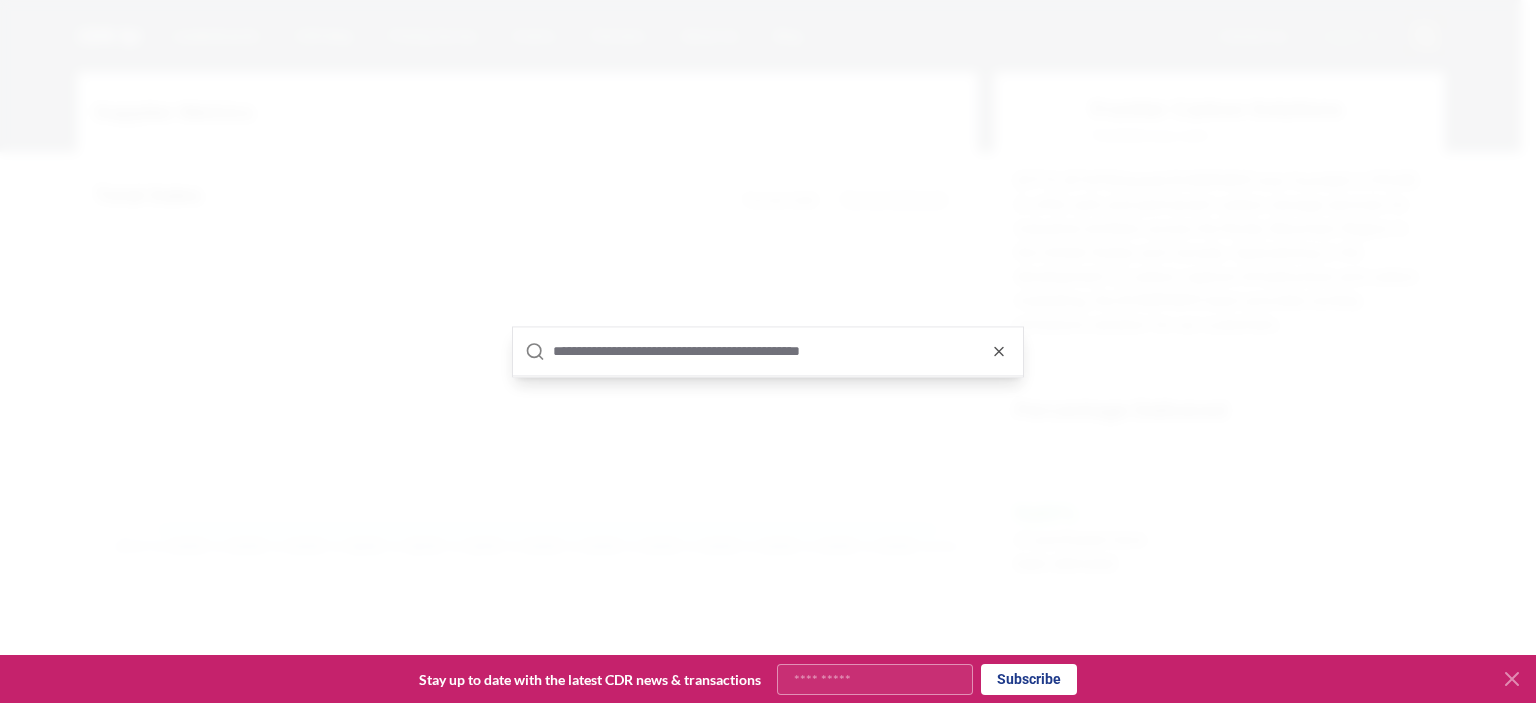 type on "**********" 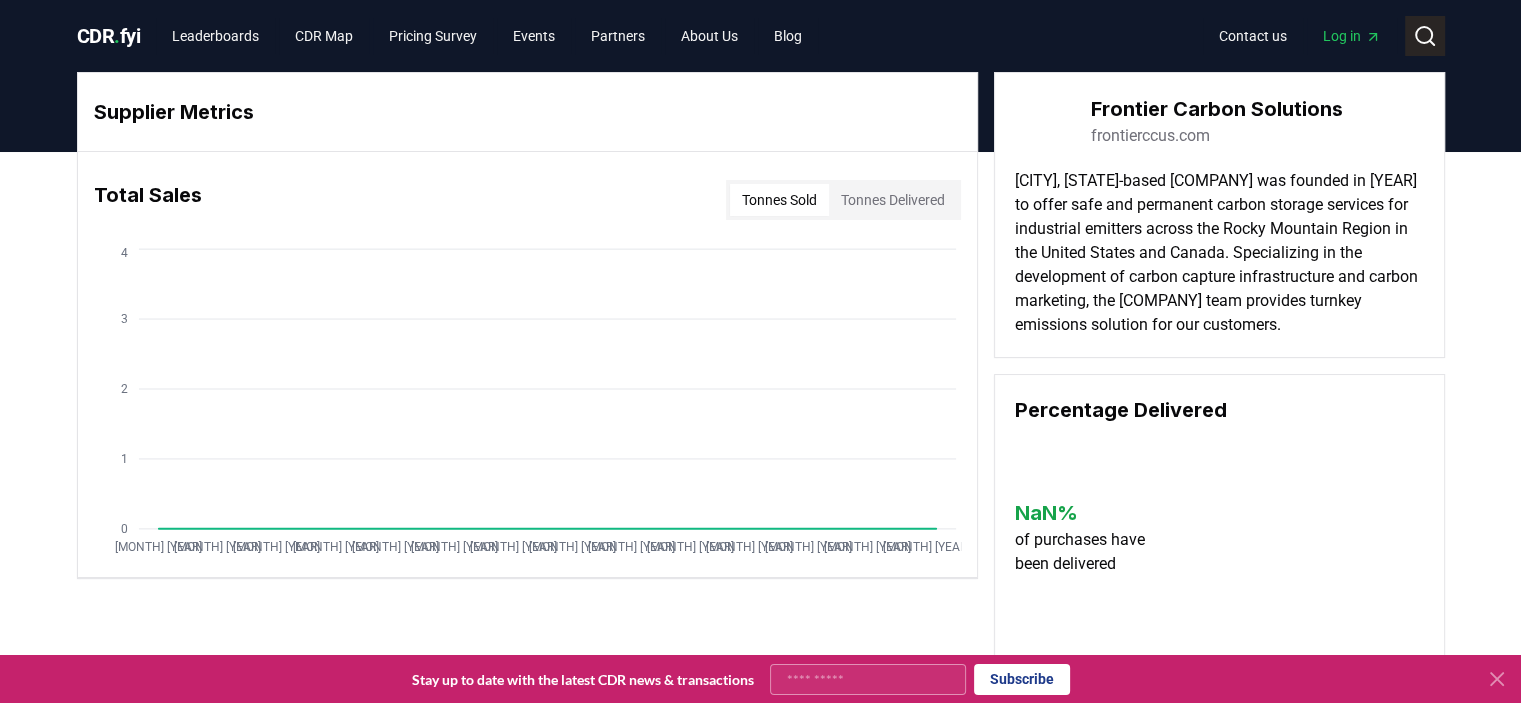 click 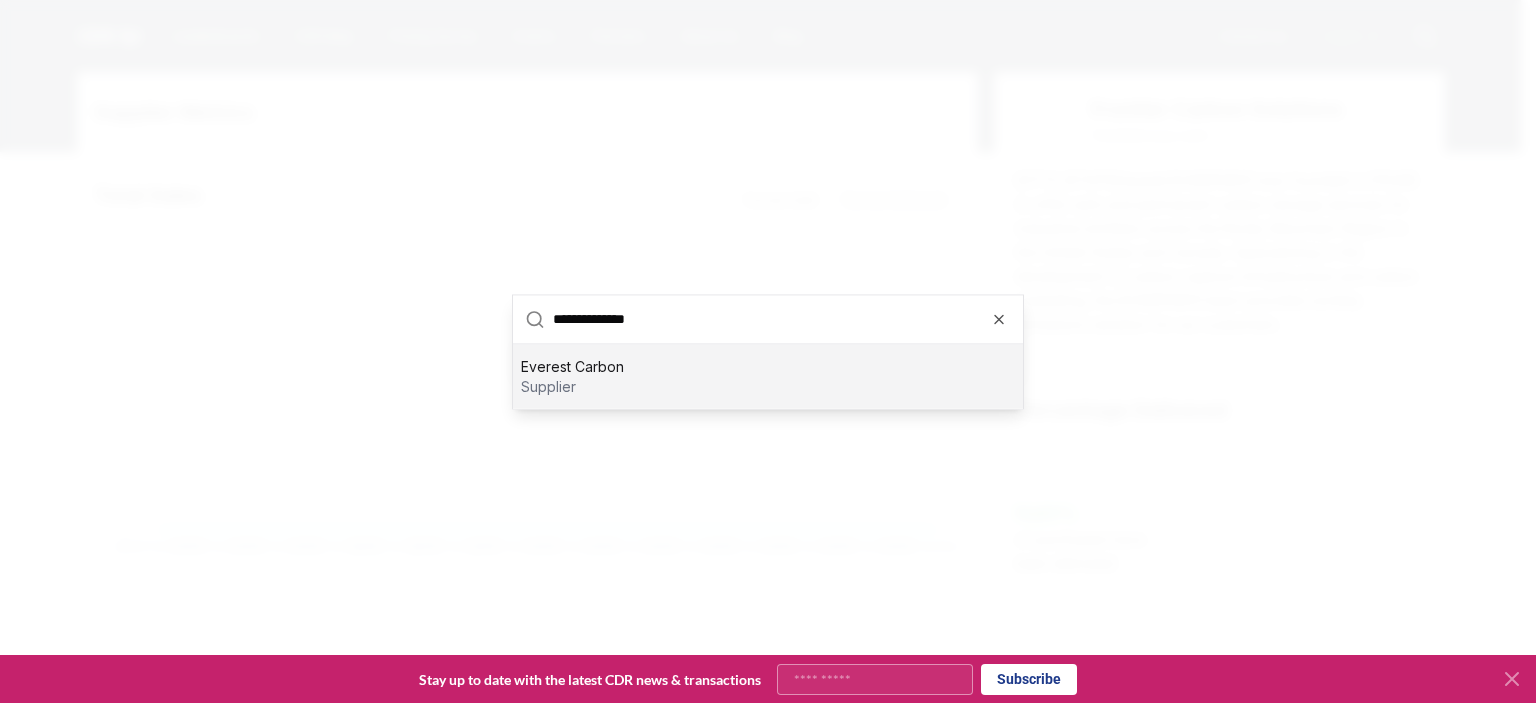 click on "Everest Carbon supplier" at bounding box center [768, 376] 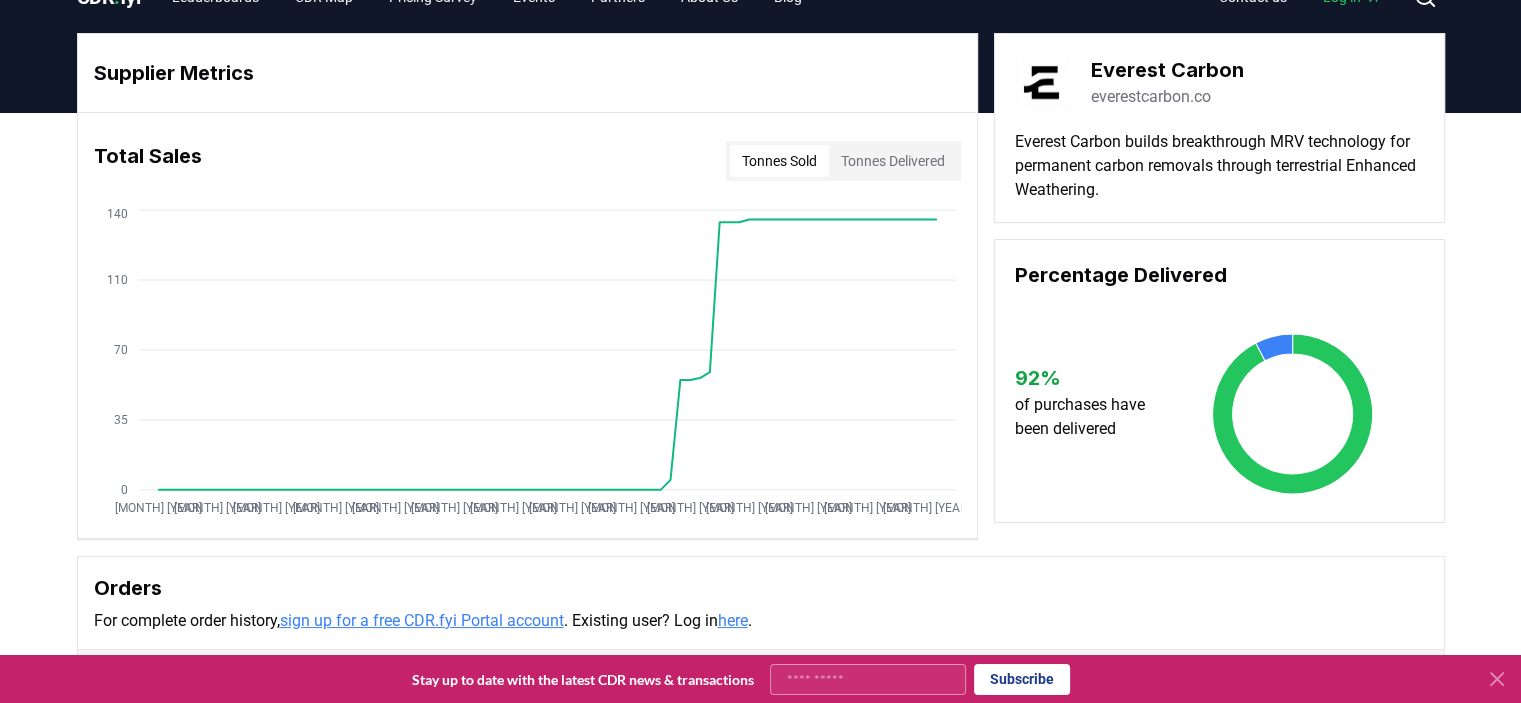 scroll, scrollTop: 0, scrollLeft: 0, axis: both 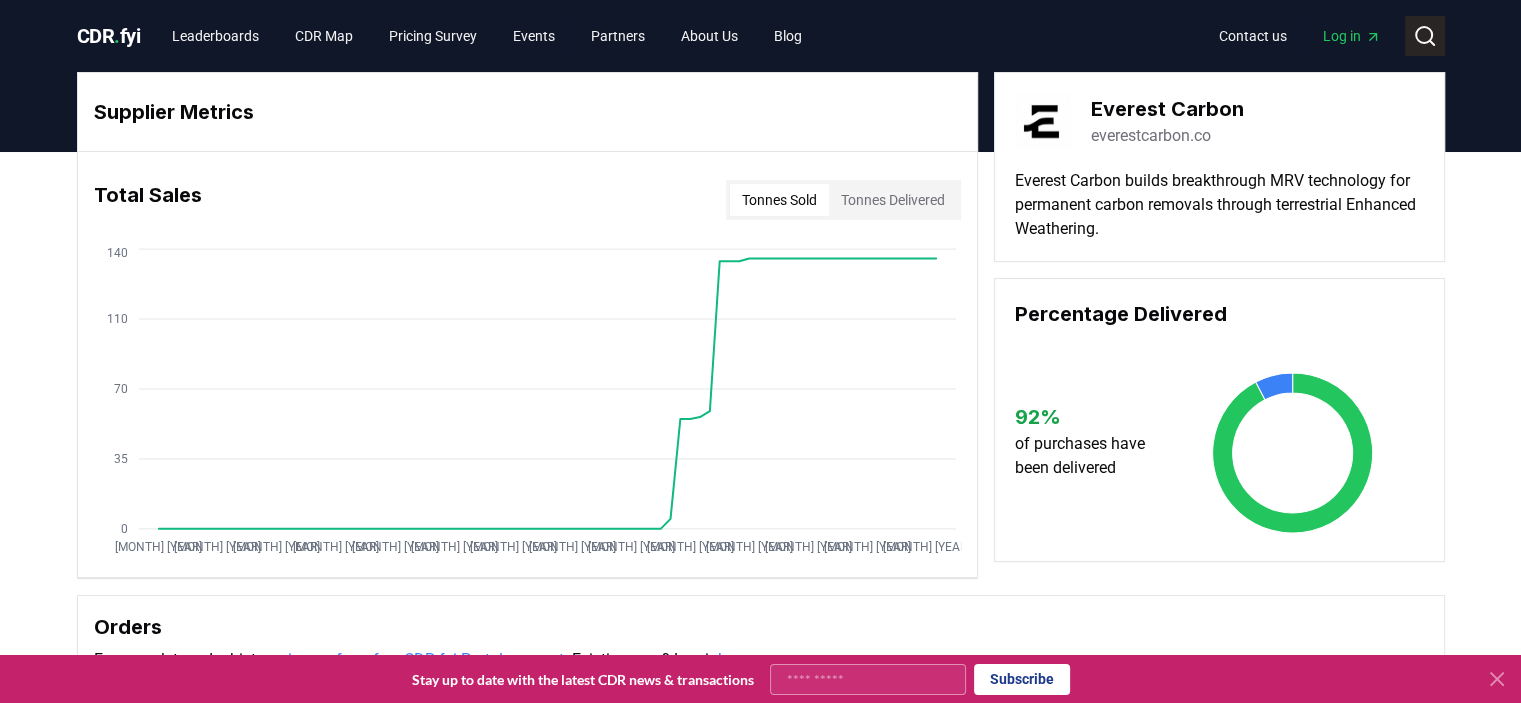 click 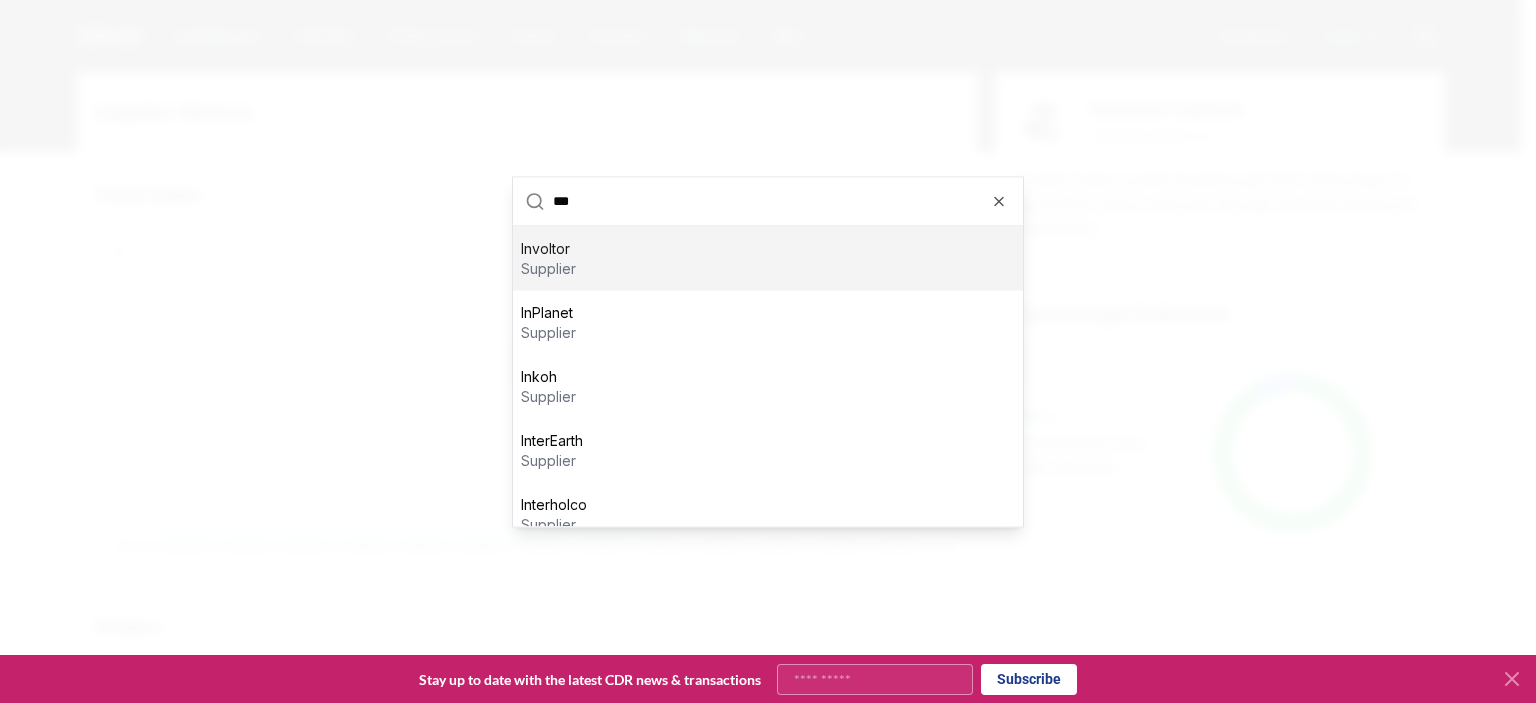 type on "****" 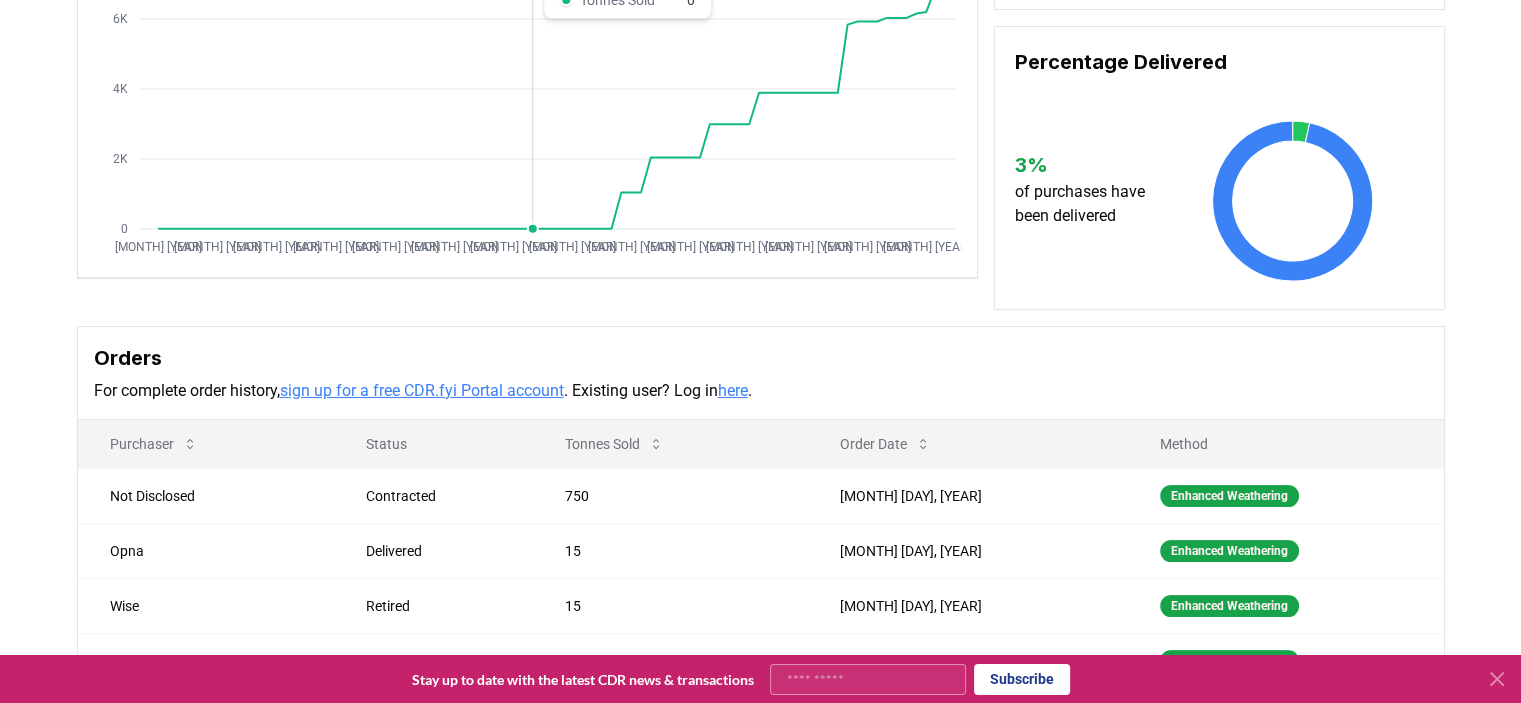 scroll, scrollTop: 0, scrollLeft: 0, axis: both 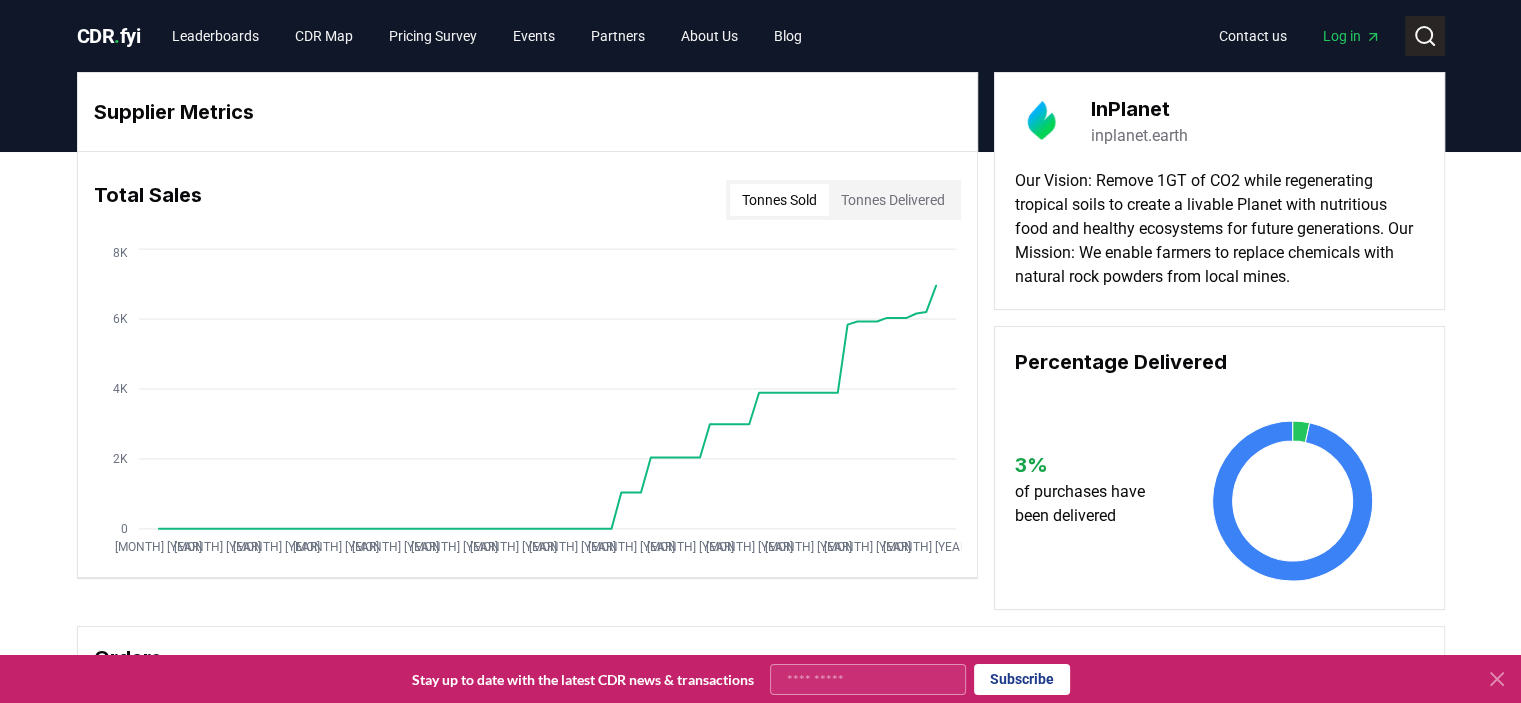 click 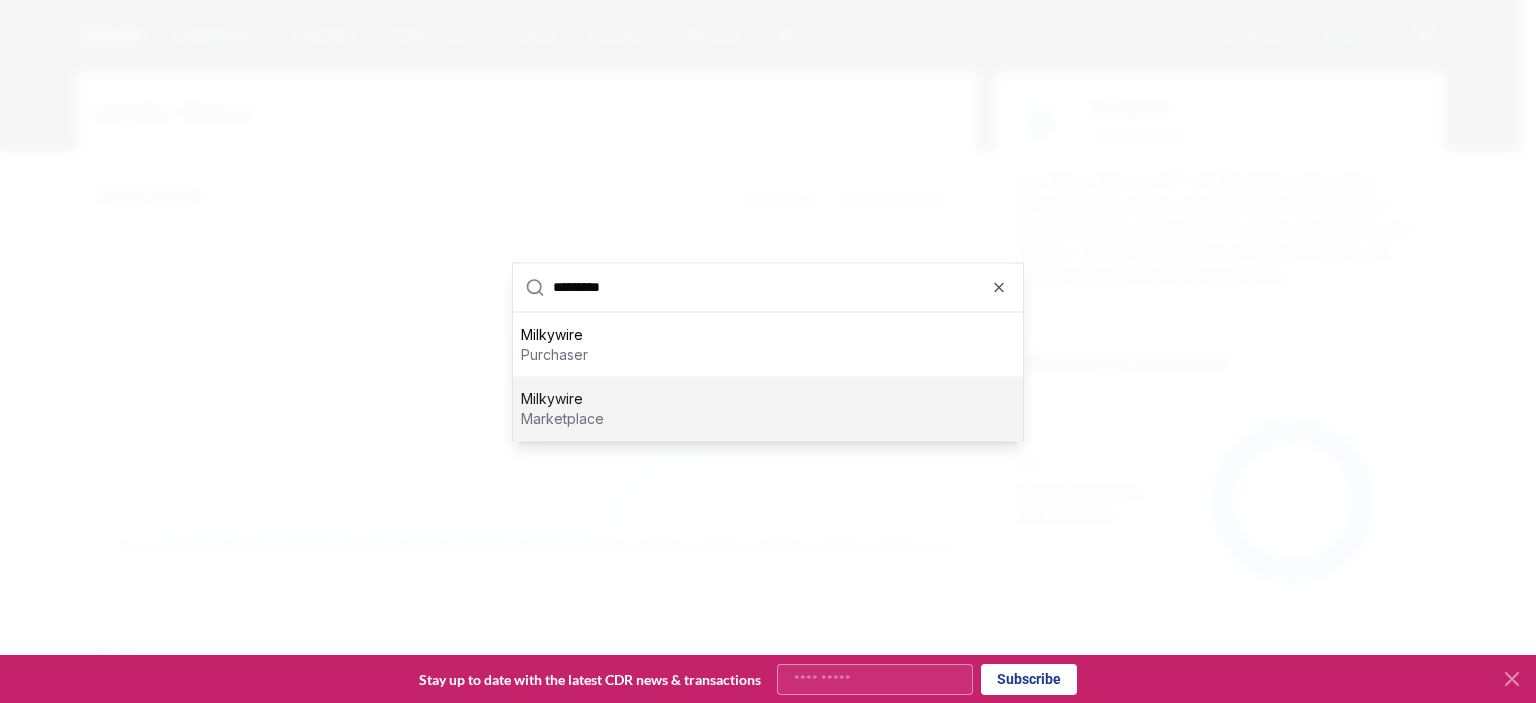 type on "*********" 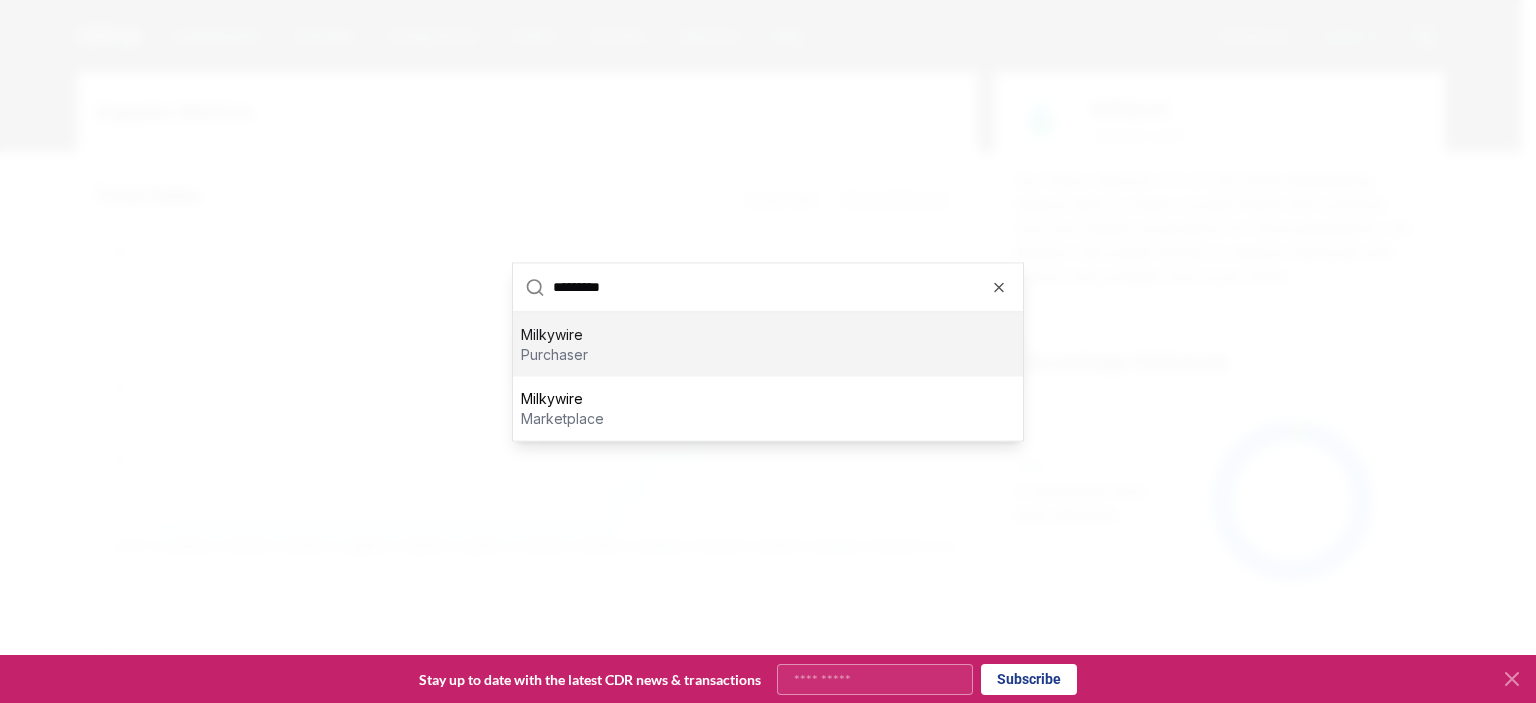 click on "Milkywire purchaser" at bounding box center (768, 344) 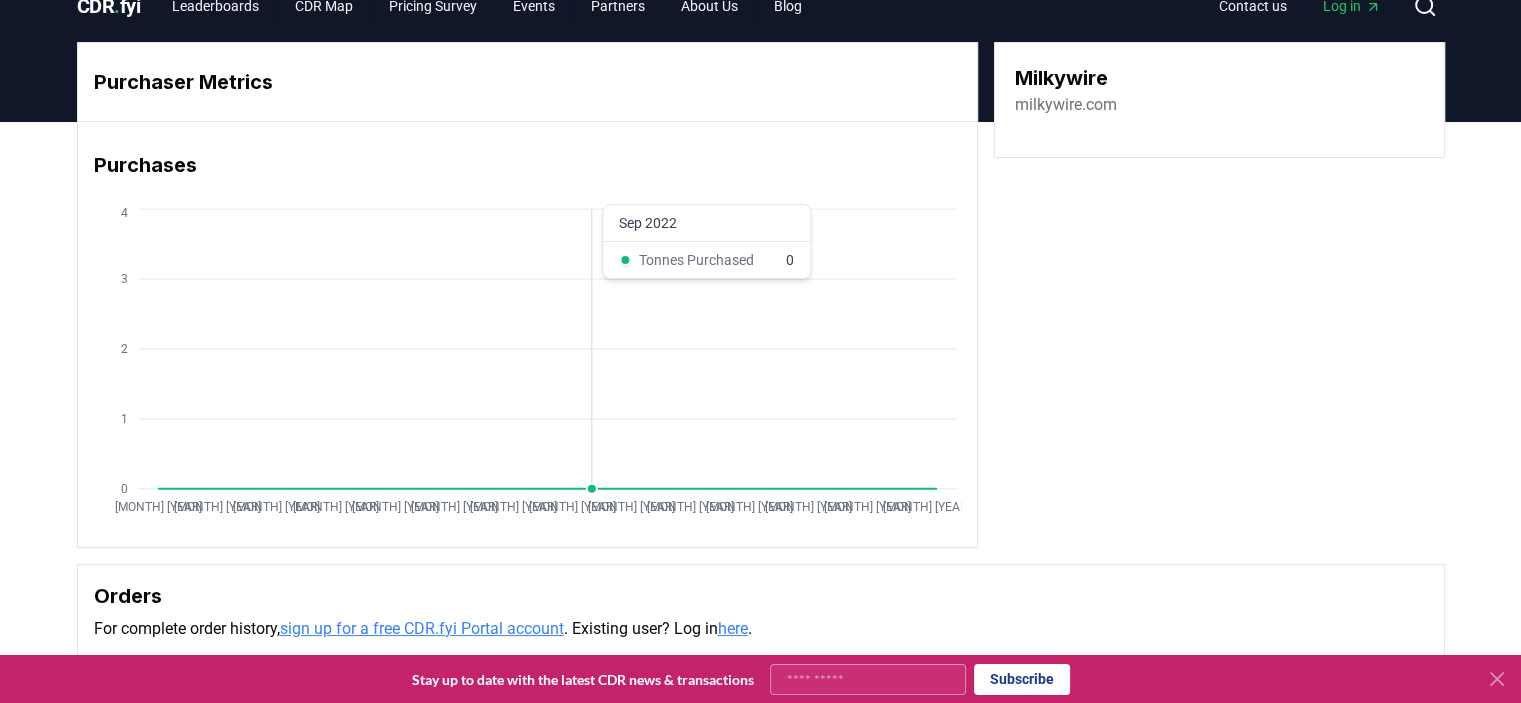 scroll, scrollTop: 0, scrollLeft: 0, axis: both 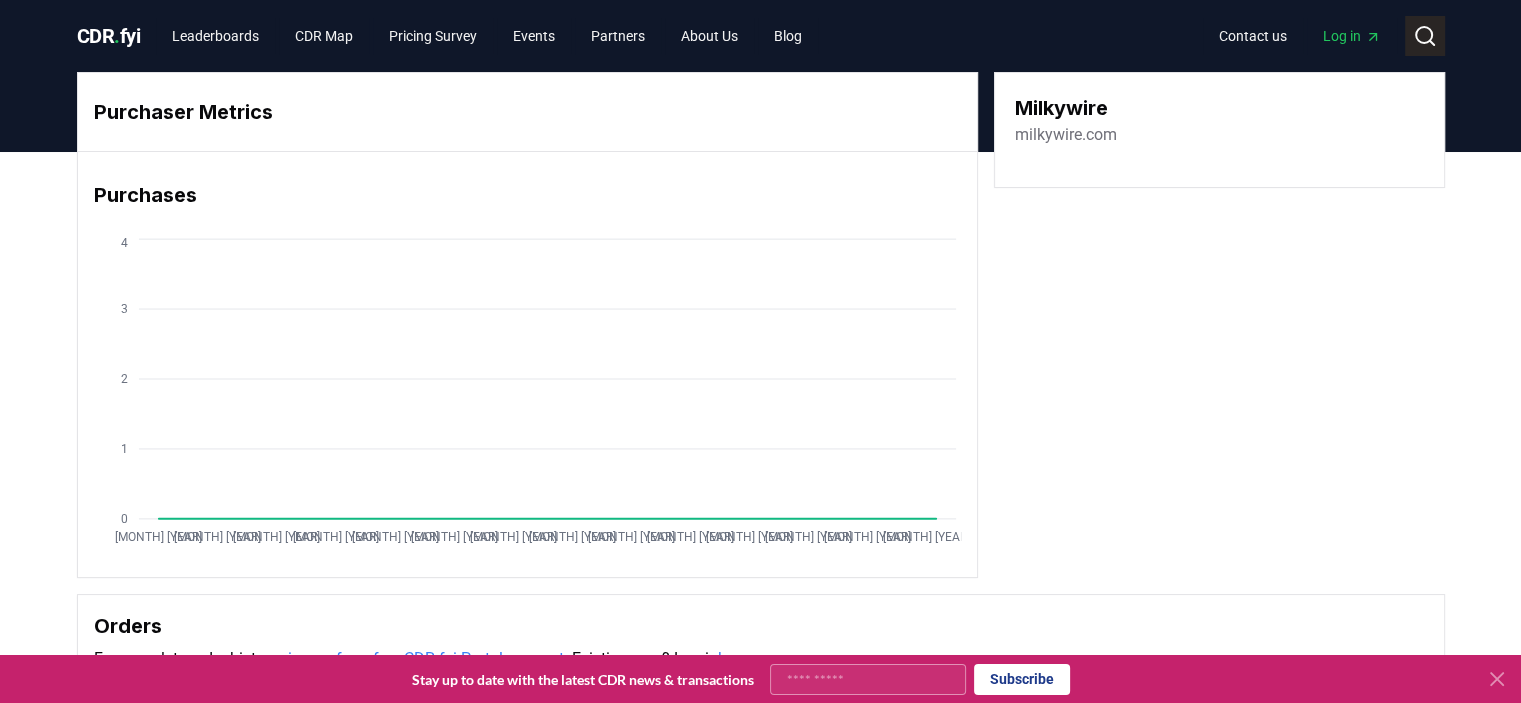 click 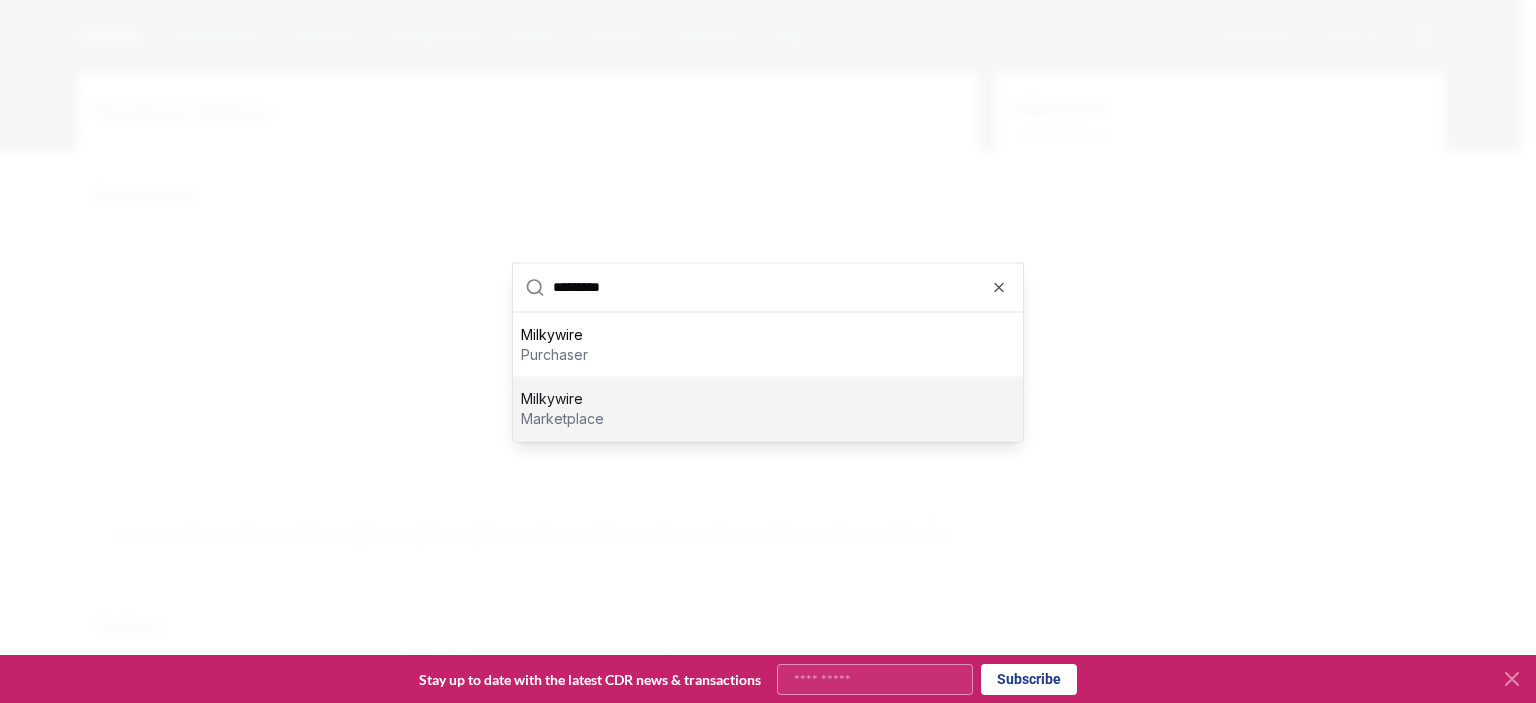 click on "Milkywire marketplace" at bounding box center [768, 408] 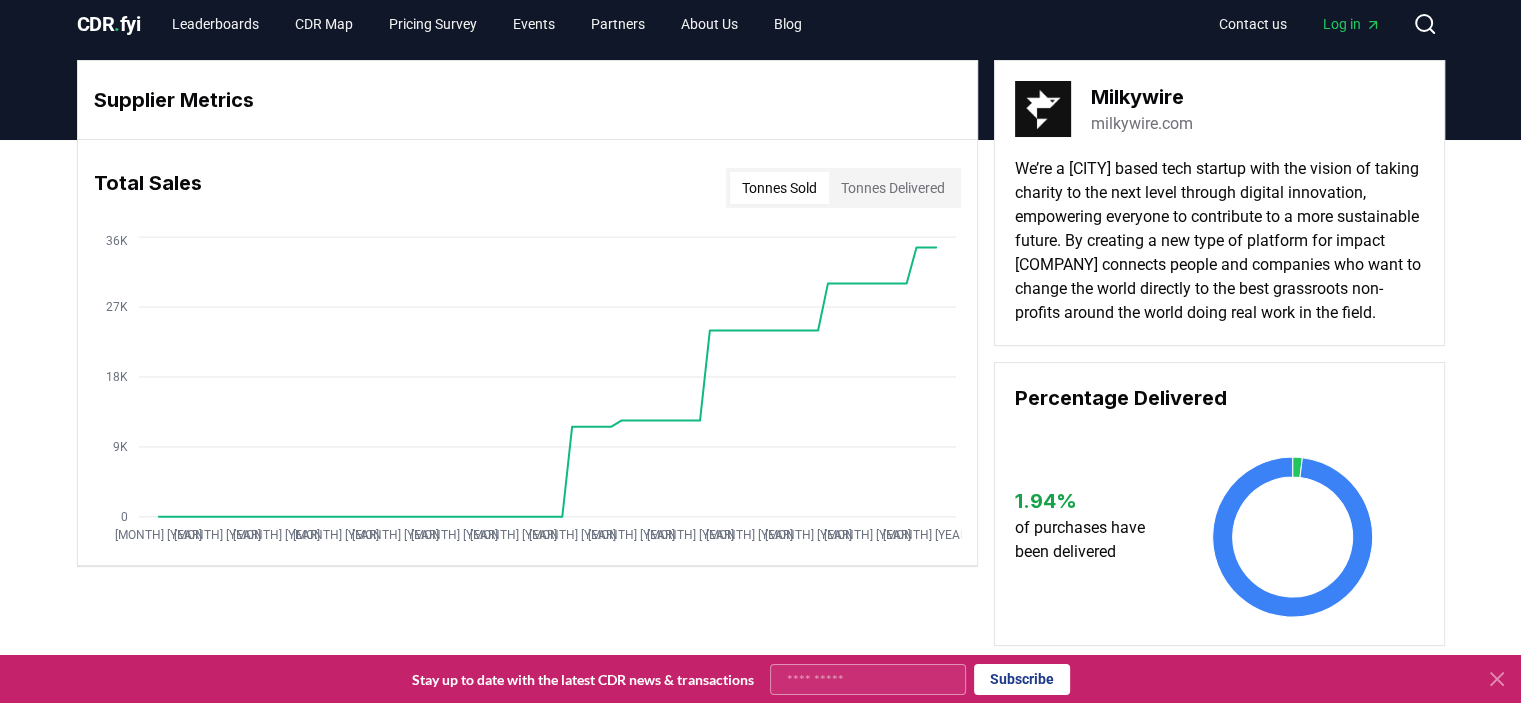 scroll, scrollTop: 0, scrollLeft: 0, axis: both 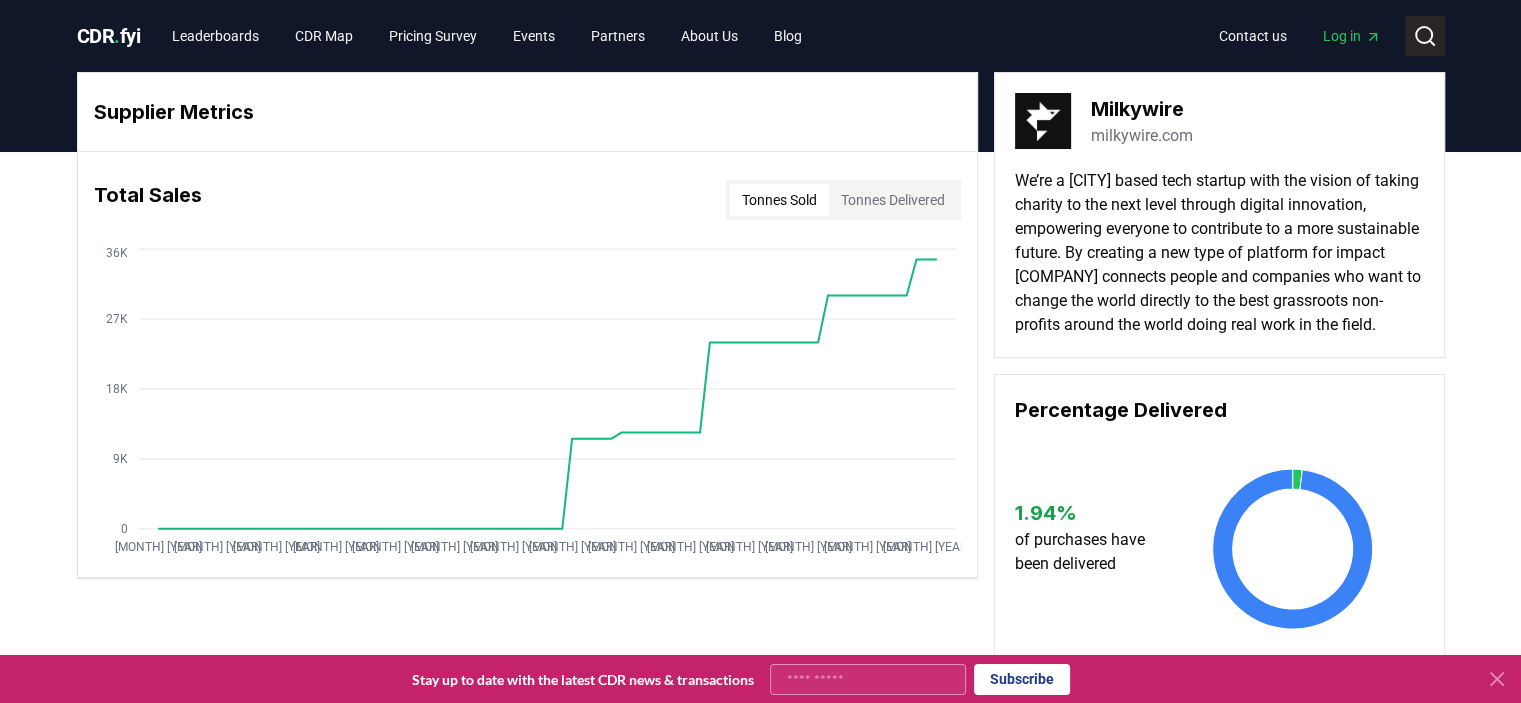 click 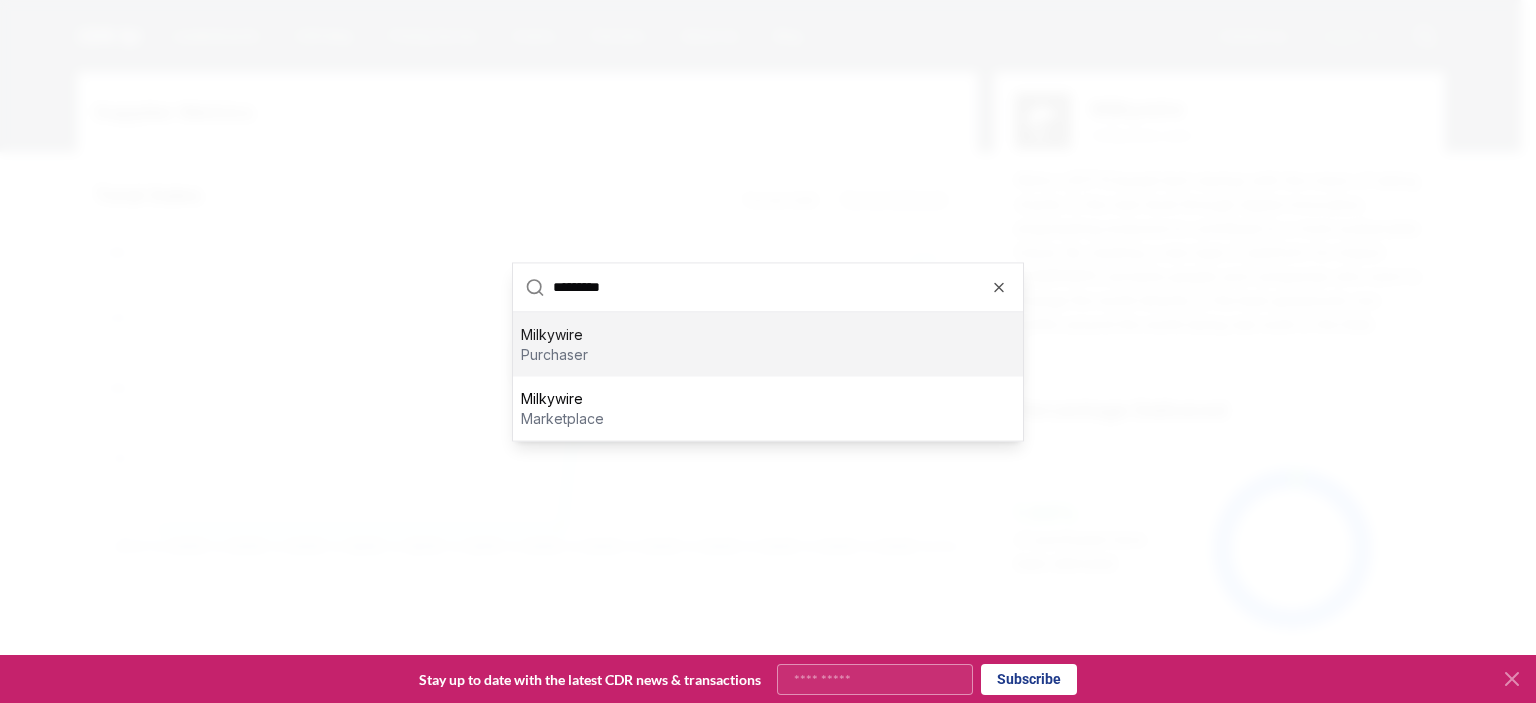 click on "Milkywire purchaser" at bounding box center (768, 344) 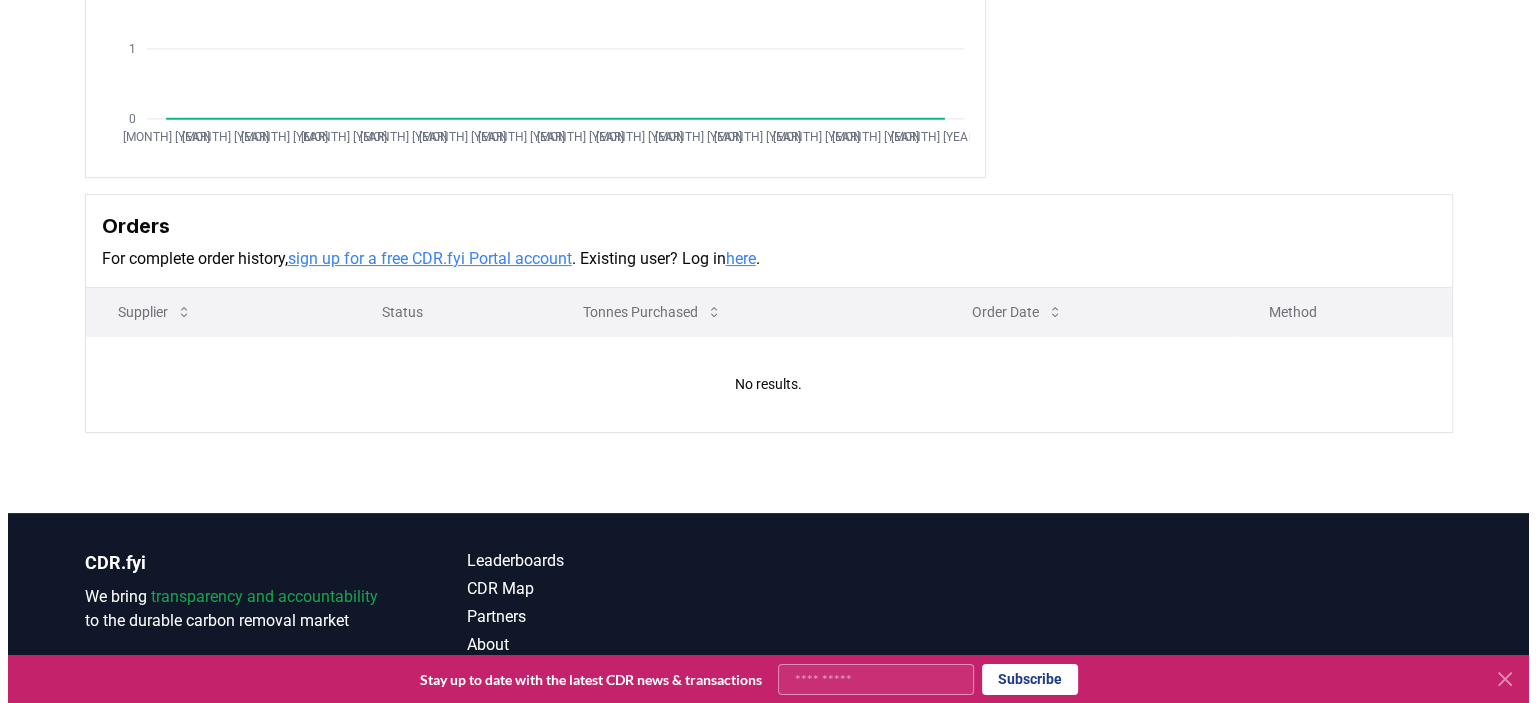 scroll, scrollTop: 0, scrollLeft: 0, axis: both 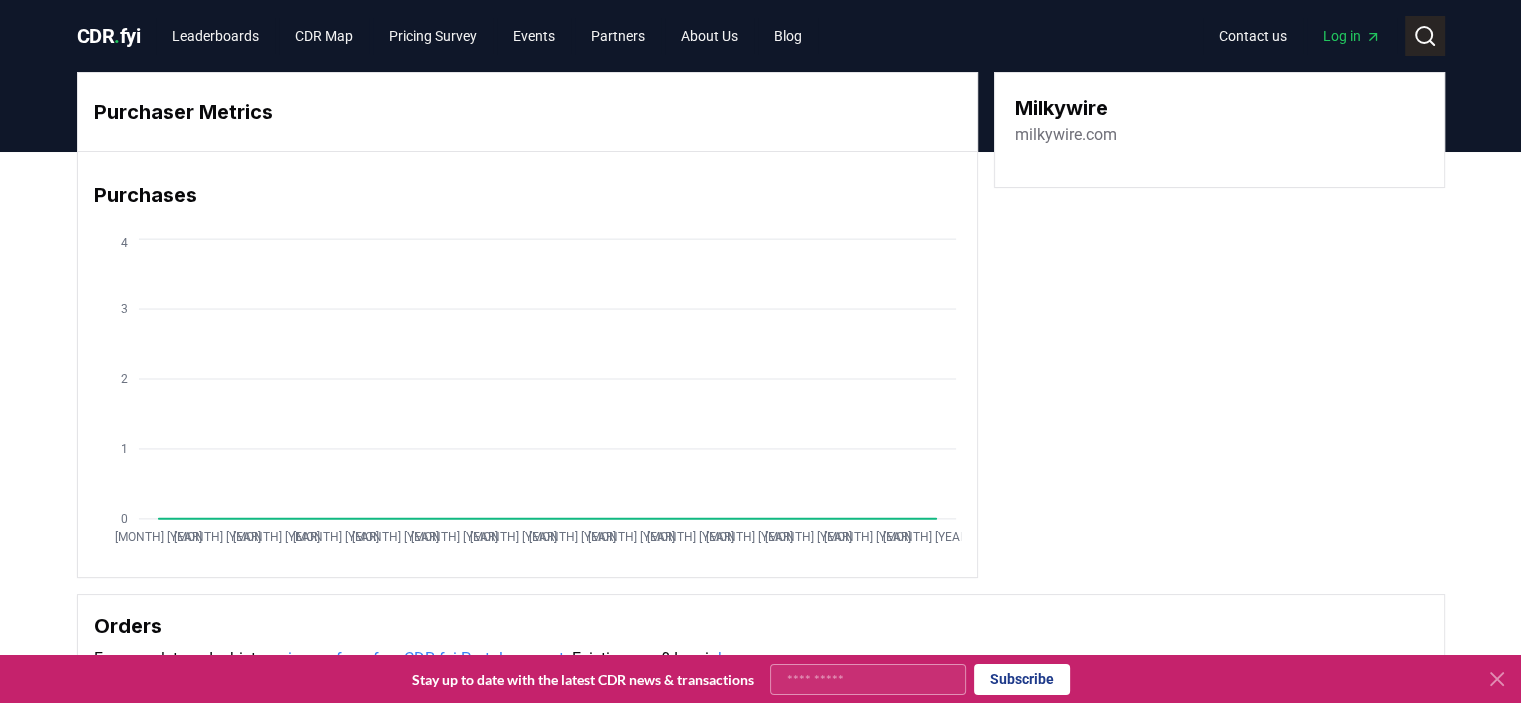 click 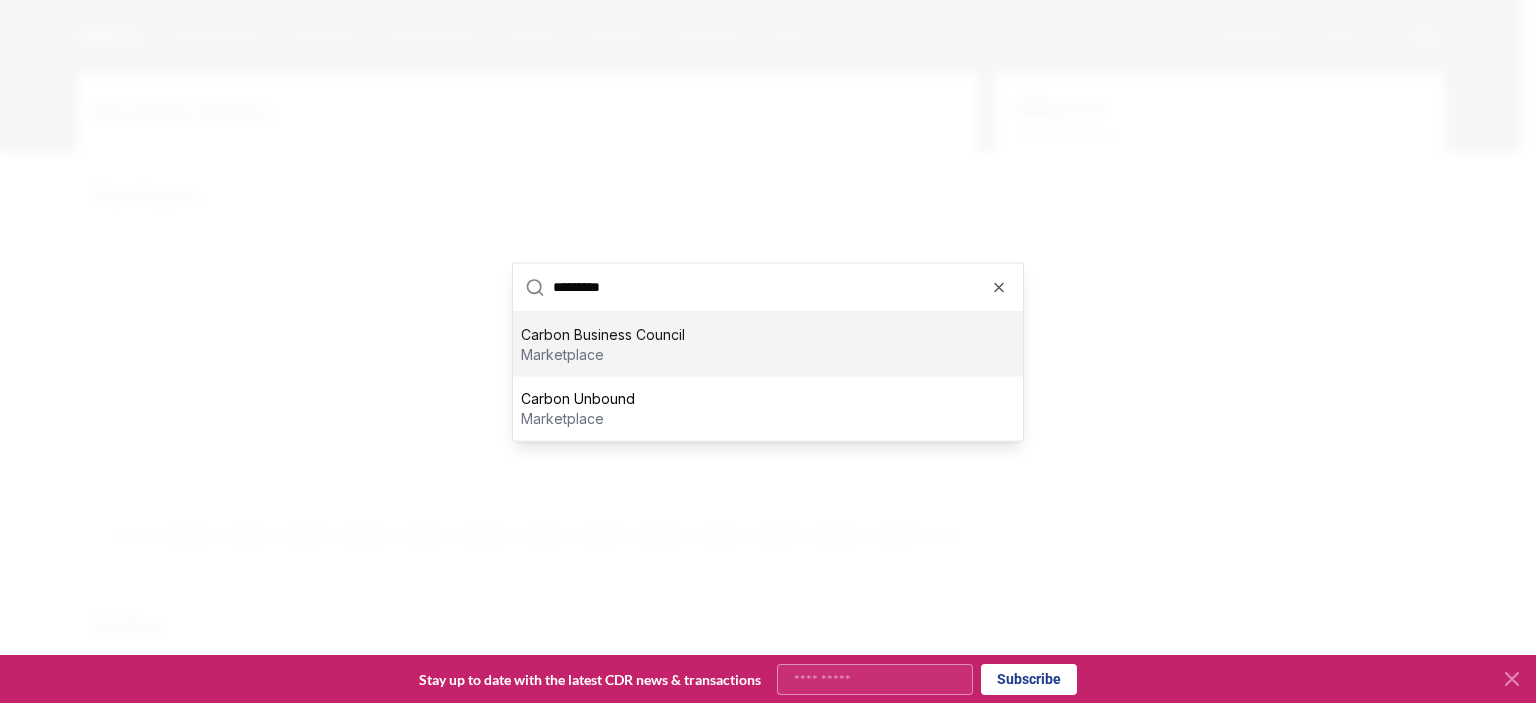 type on "**********" 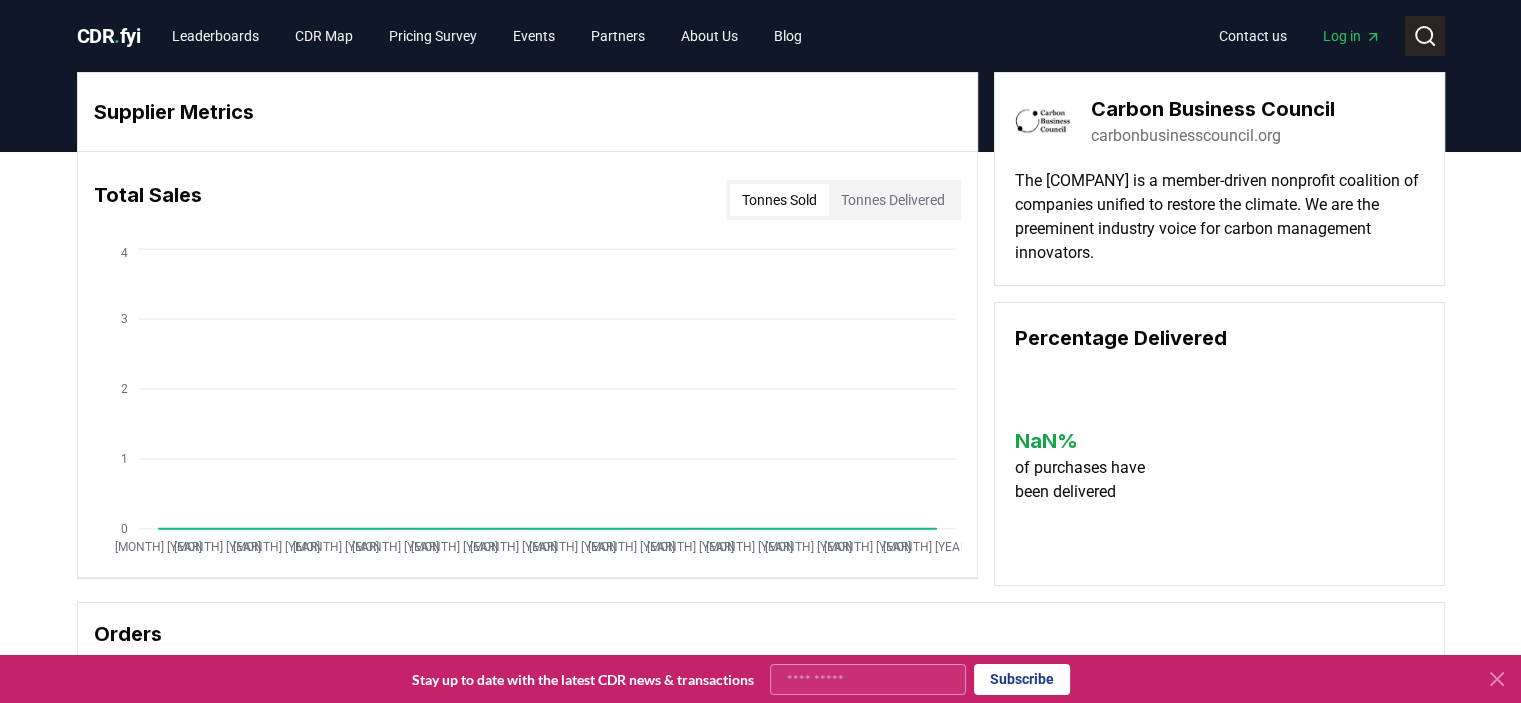 click 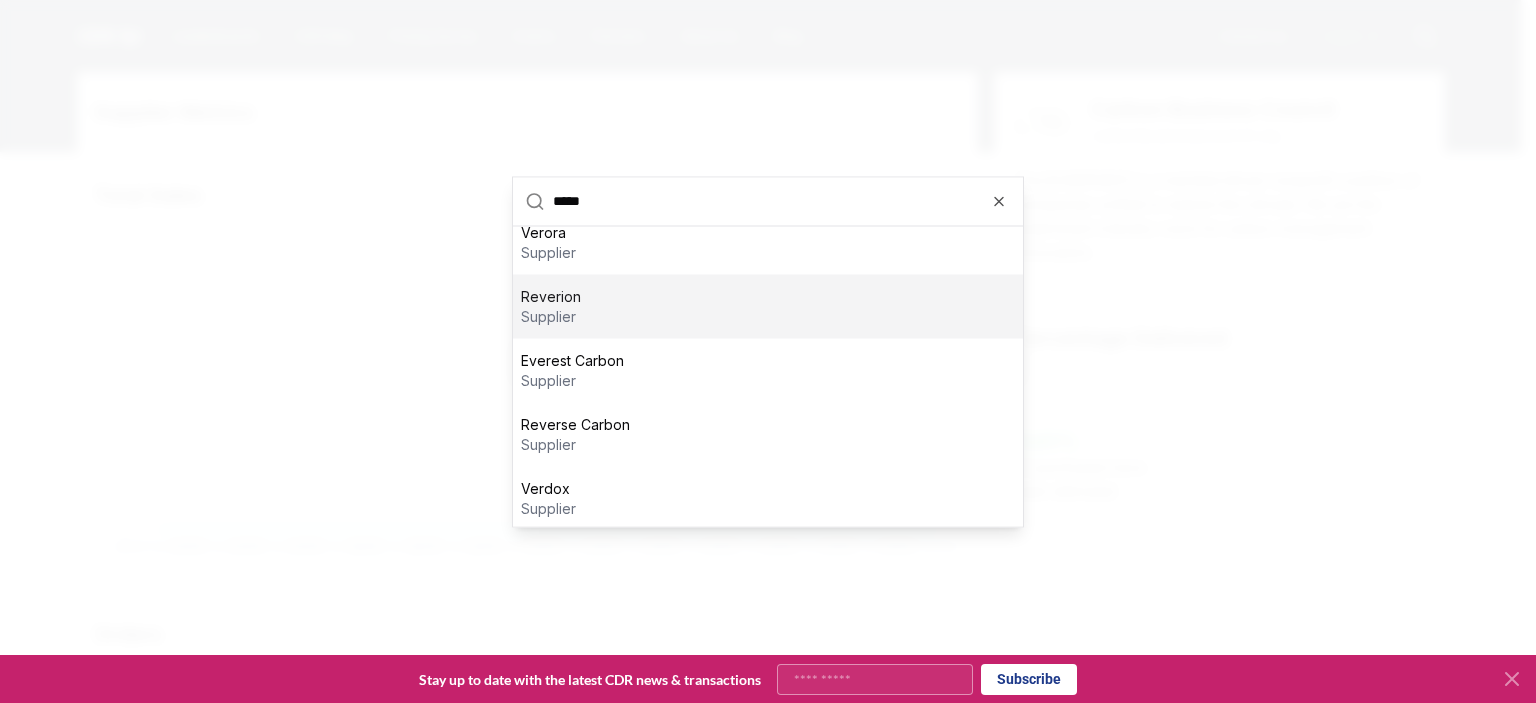 scroll, scrollTop: 20, scrollLeft: 0, axis: vertical 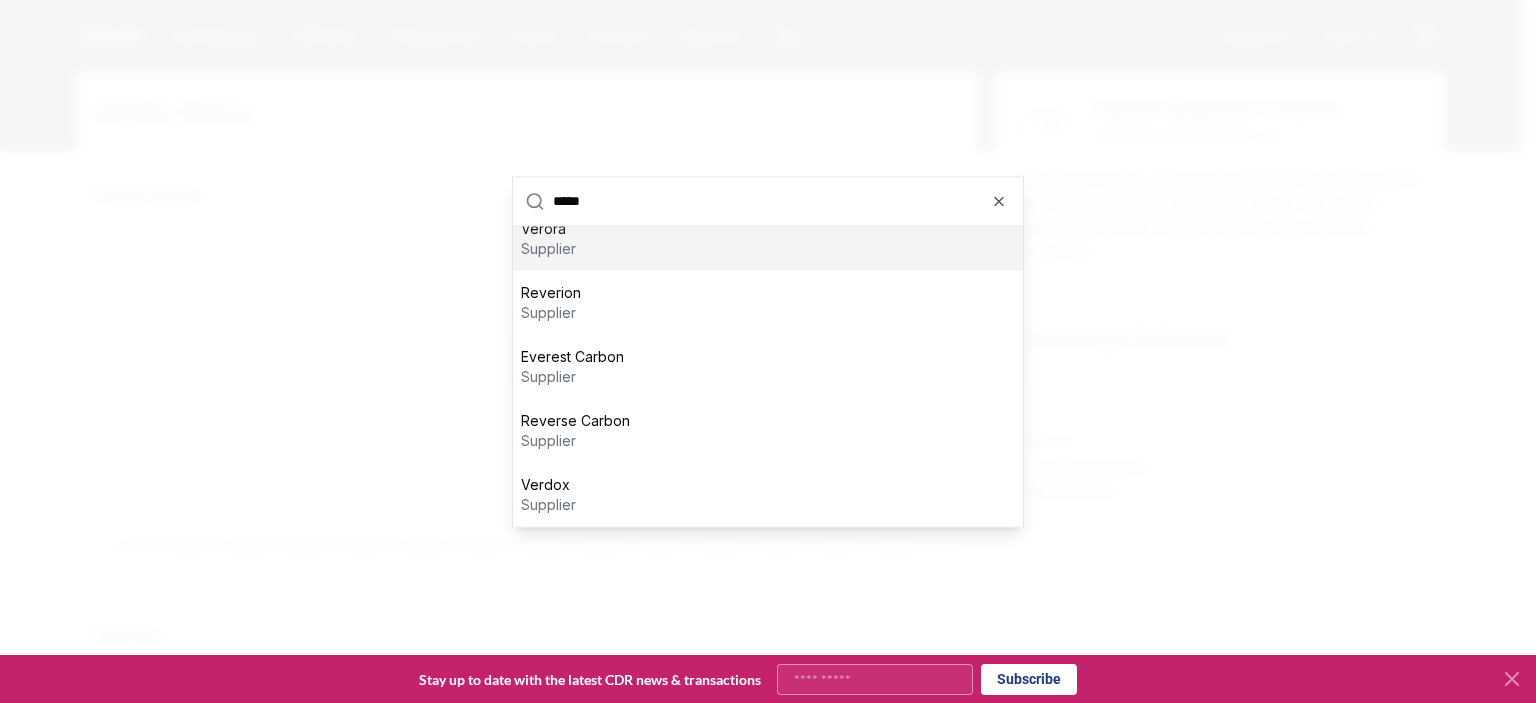 click on "*****" at bounding box center (782, 201) 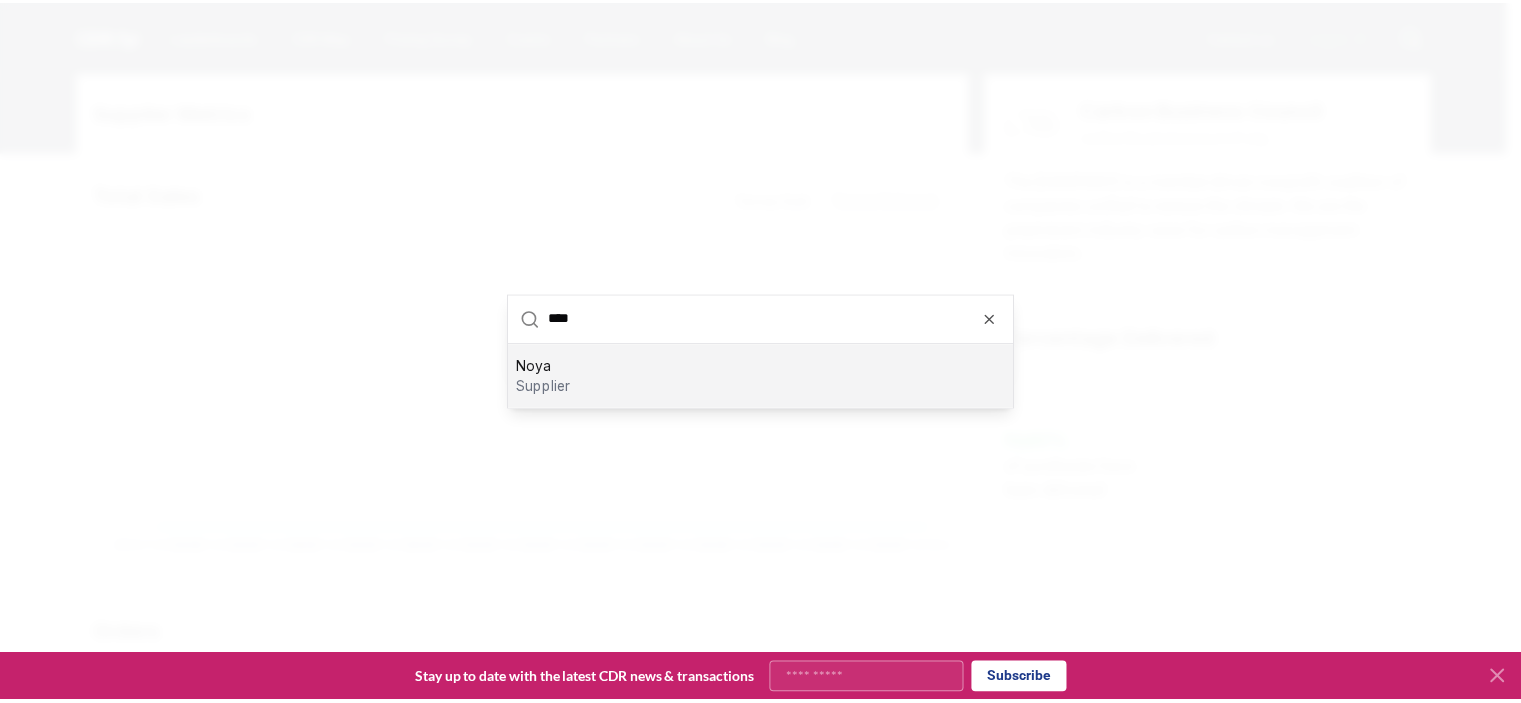 scroll, scrollTop: 0, scrollLeft: 0, axis: both 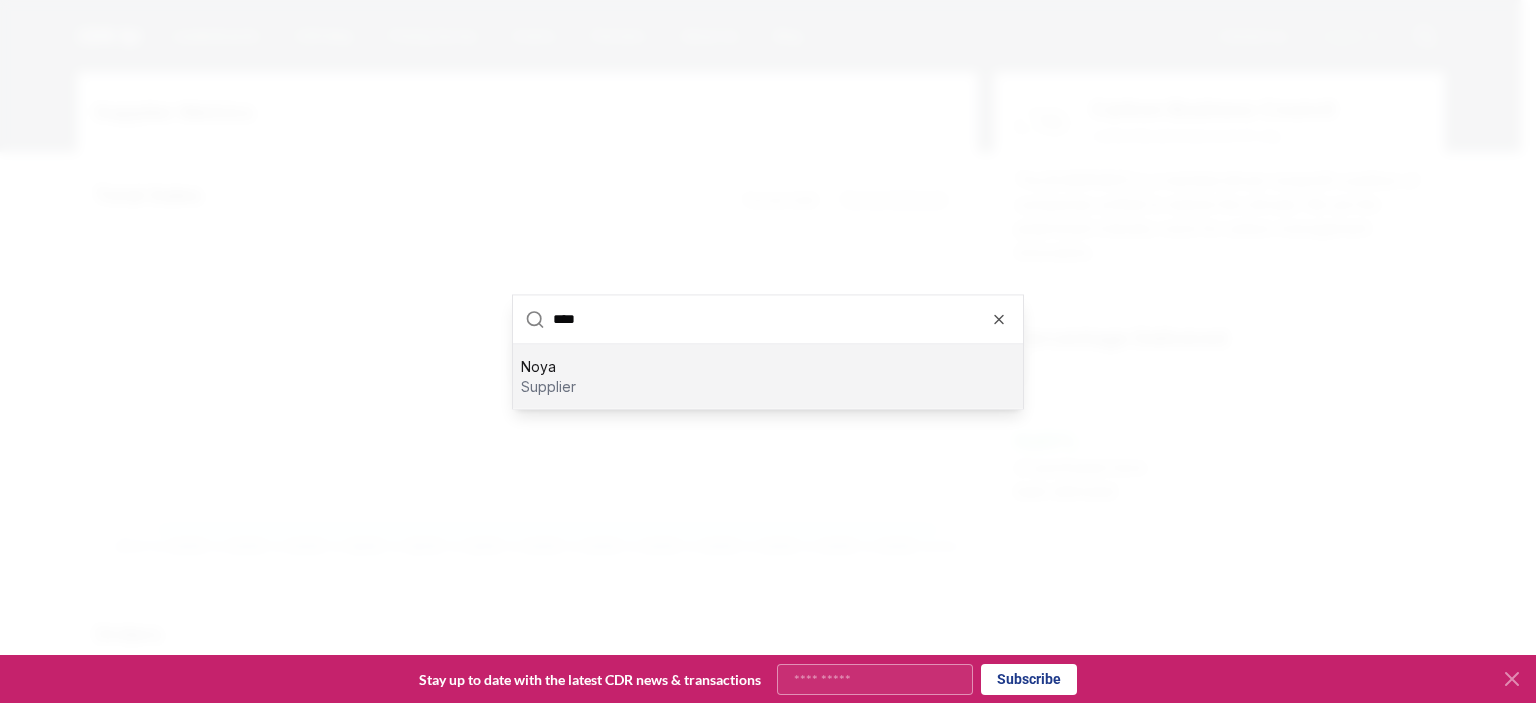 type on "****" 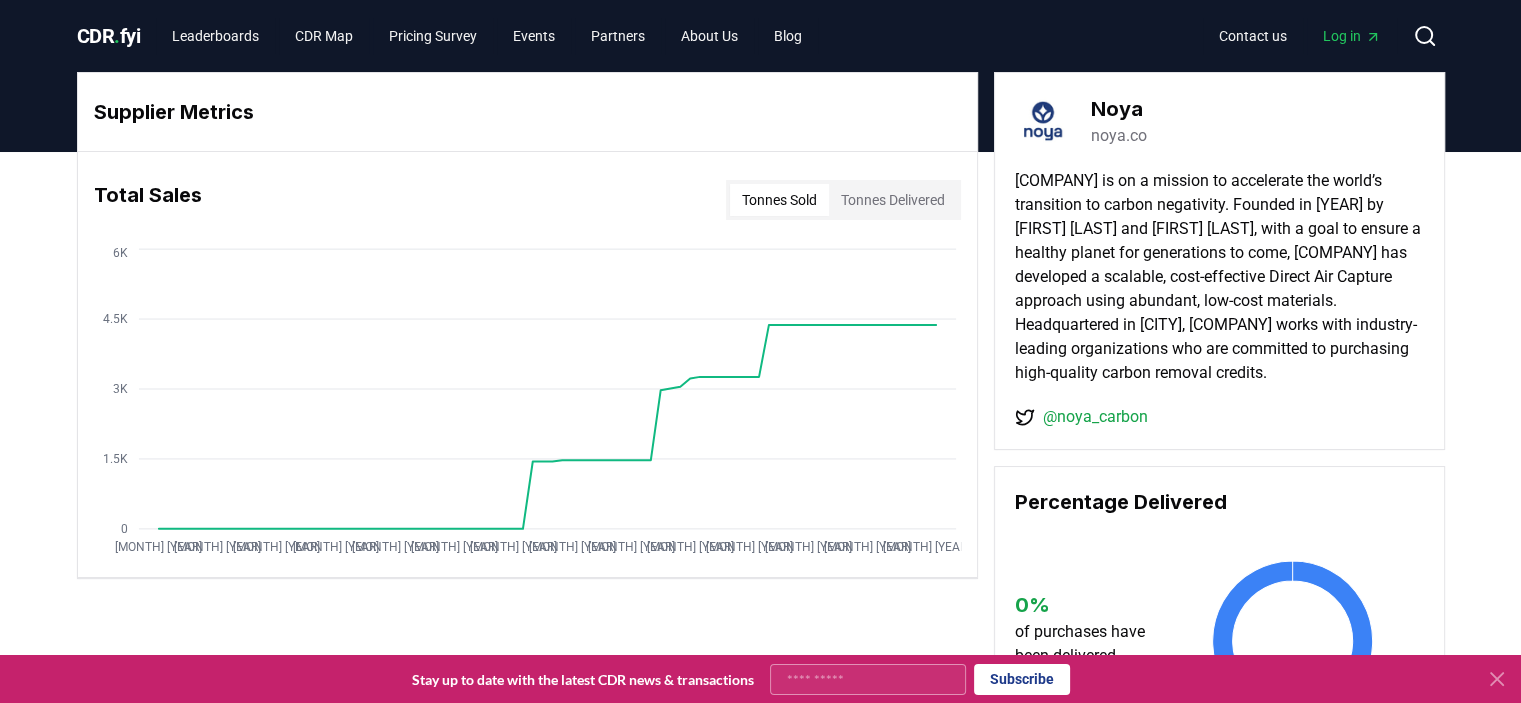 click on "[COMPANY] is on a mission to accelerate the world’s transition to carbon negativity. Founded in [YEAR] by [FIRST] [LAST] and [FIRST] [LAST], with a goal to ensure a healthy planet for generations to come, [COMPANY] has developed a scalable, cost-effective Direct Air Capture approach using abundant, low-cost materials. Headquartered in [CITY], [COMPANY] works with industry-leading organizations who are committed to purchasing high-quality carbon removal credits." at bounding box center [1219, 277] 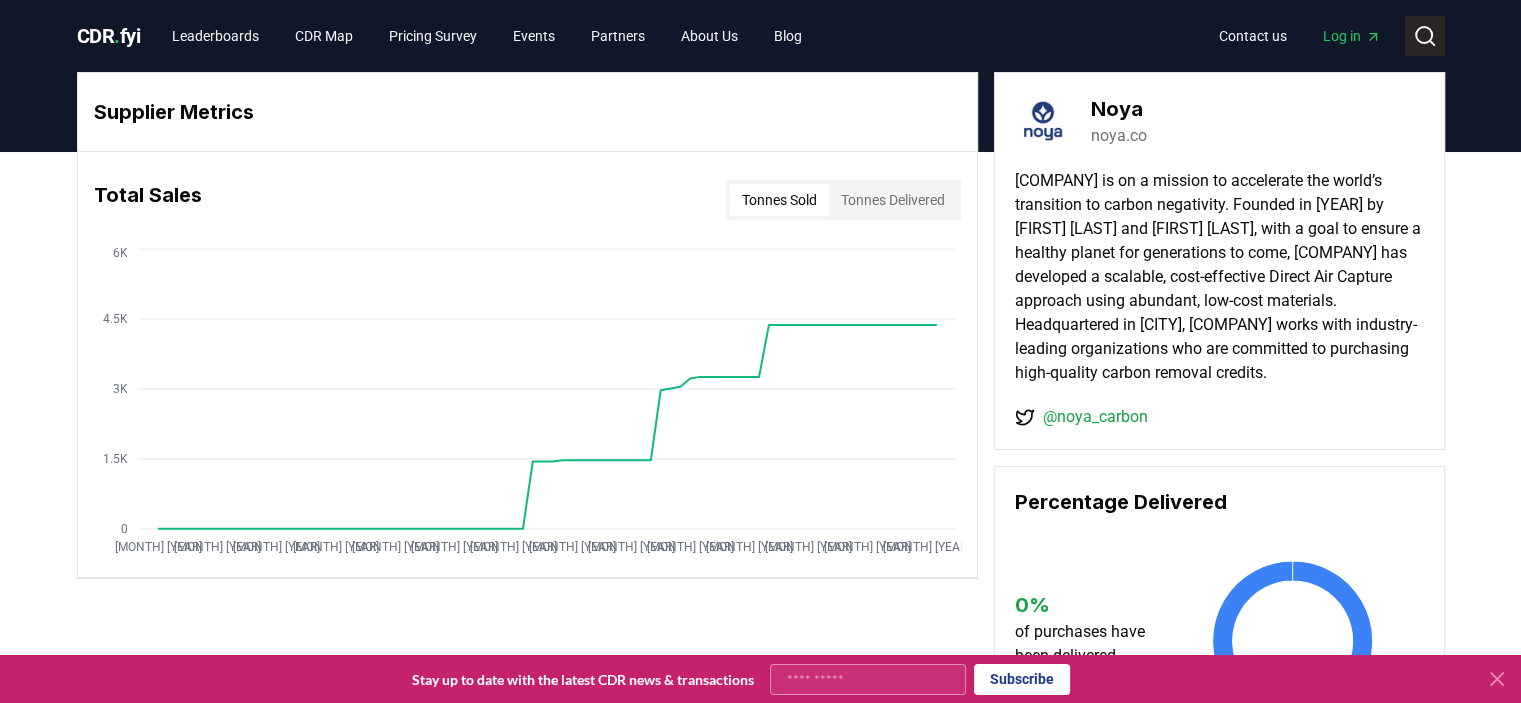 click 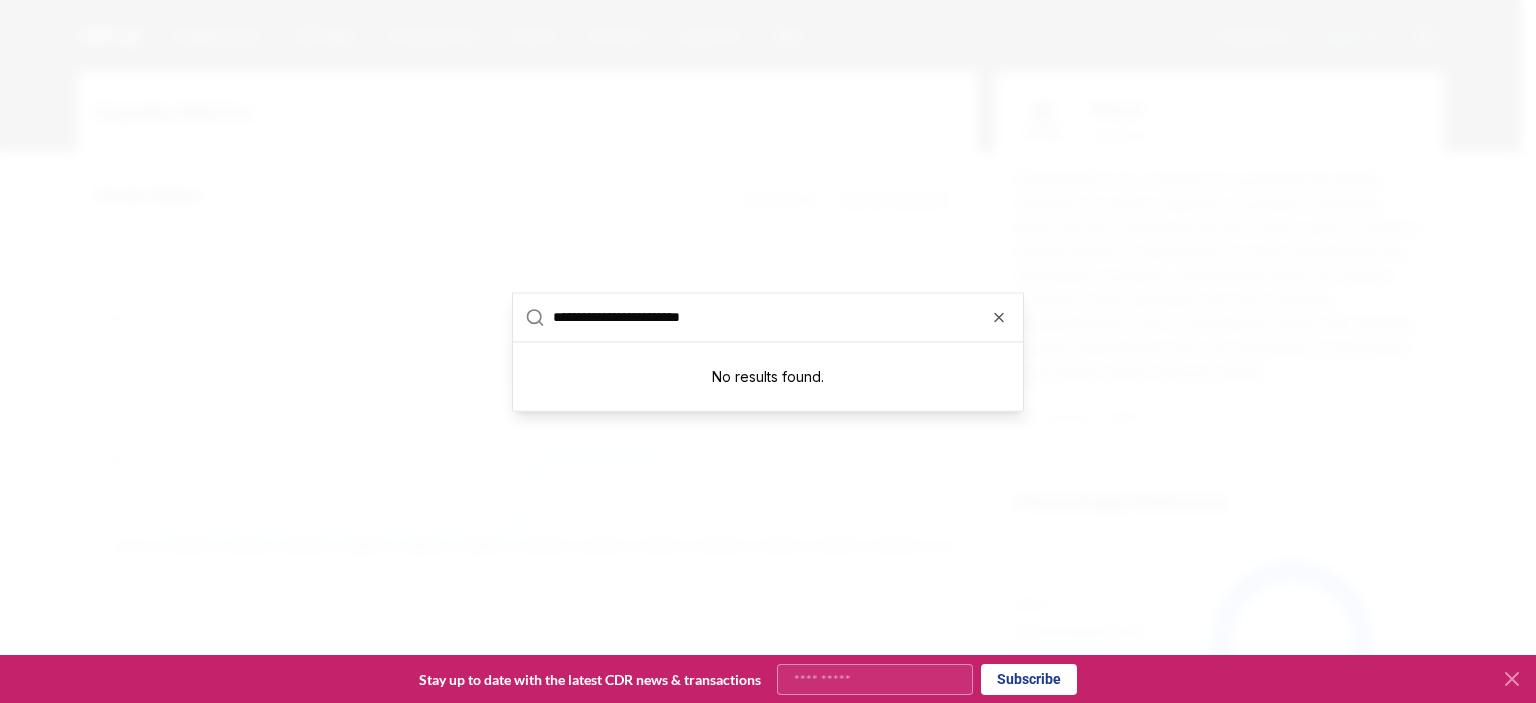 click on "**********" at bounding box center (782, 317) 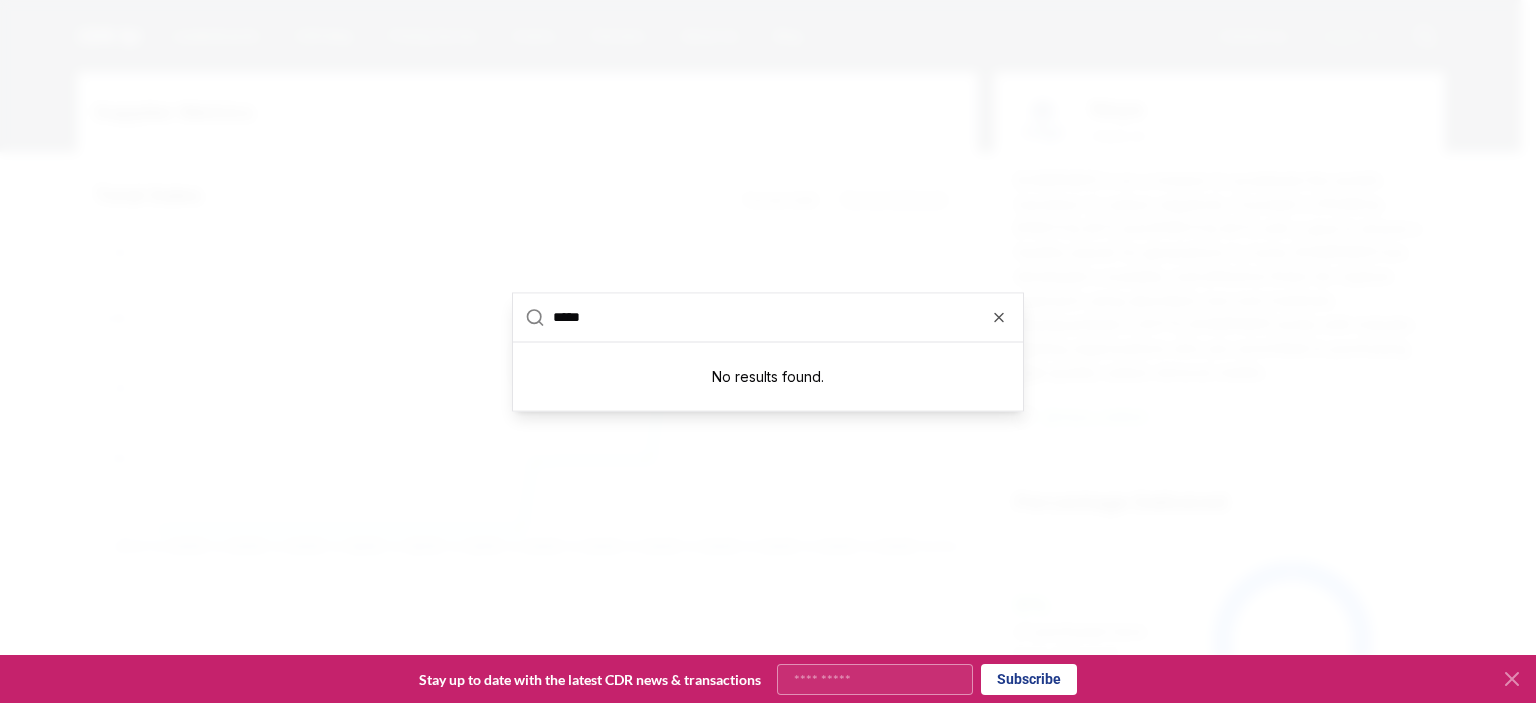 drag, startPoint x: 575, startPoint y: 319, endPoint x: 588, endPoint y: 331, distance: 17.691807 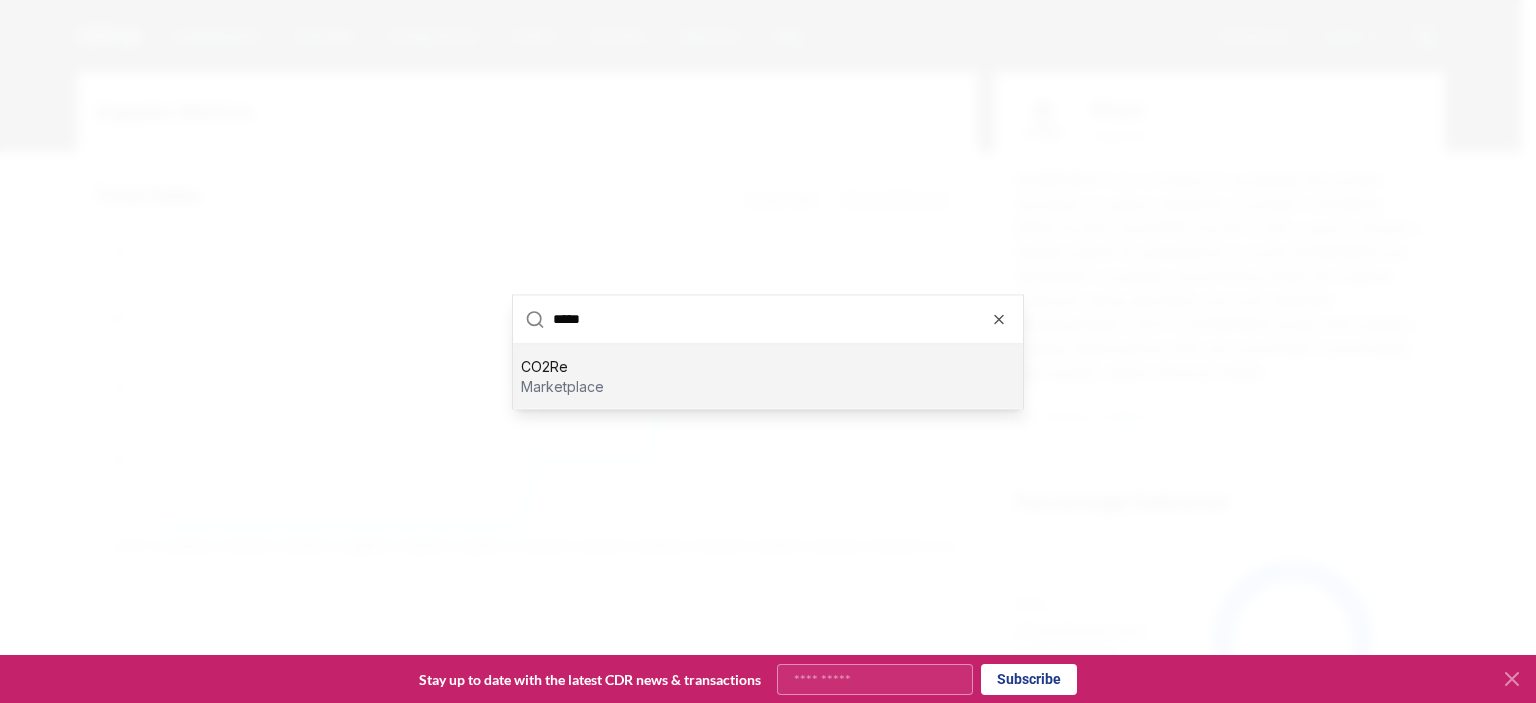 type on "*****" 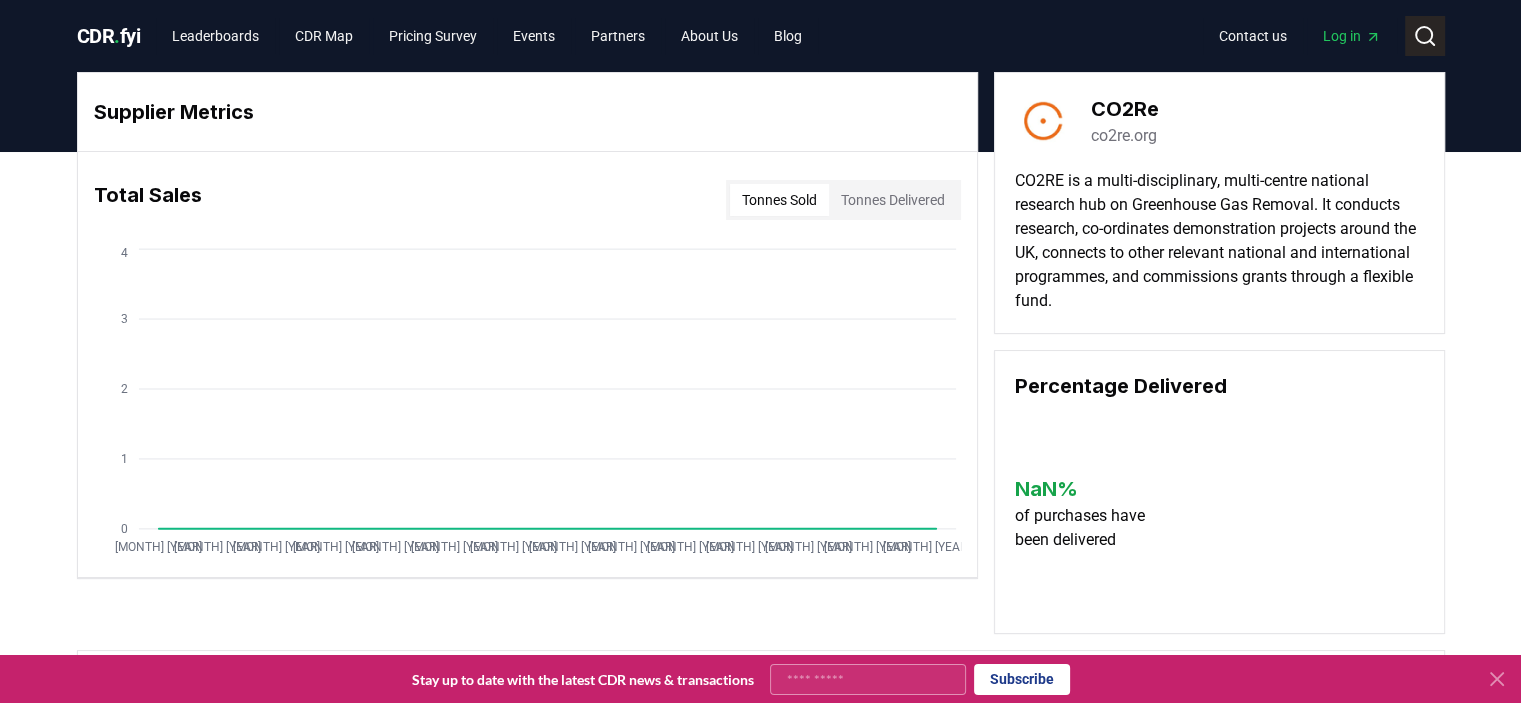 click 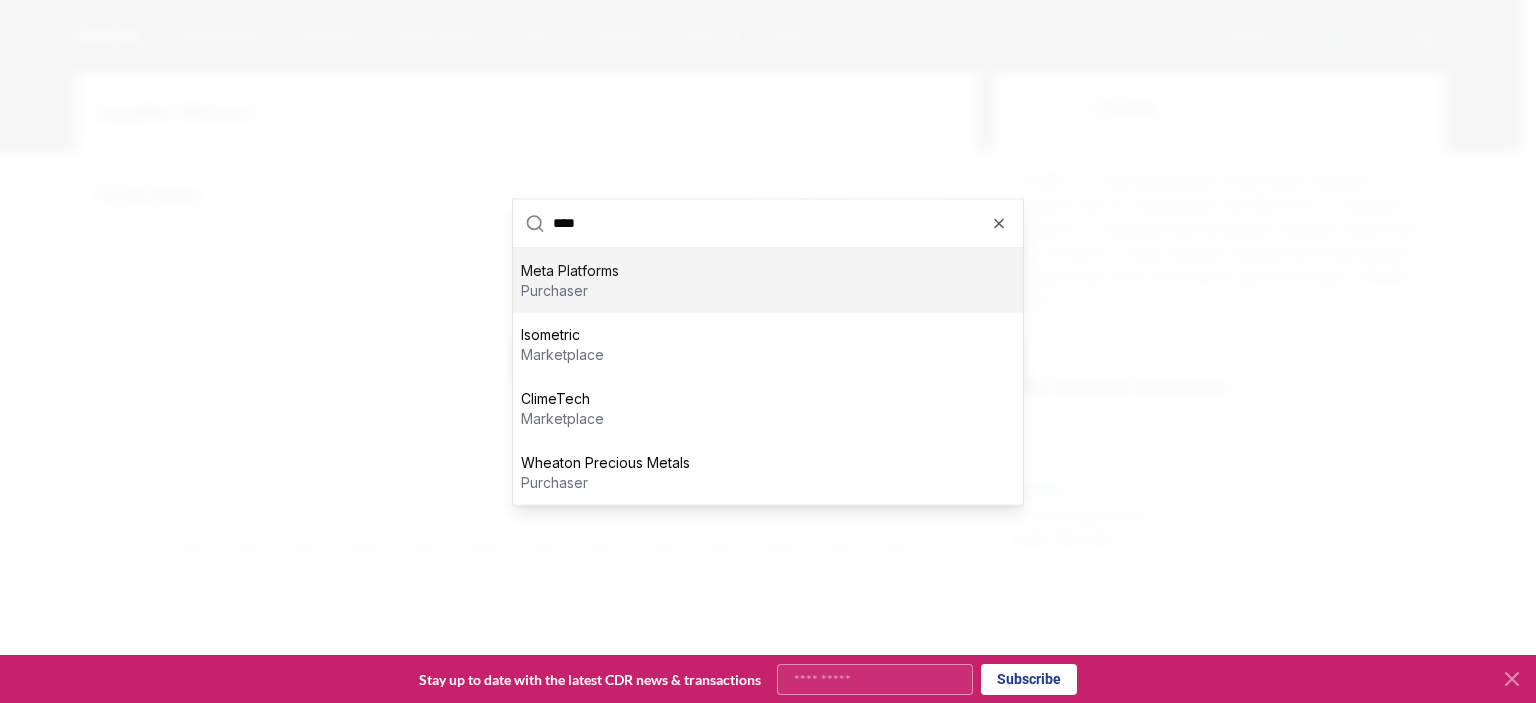 type on "****" 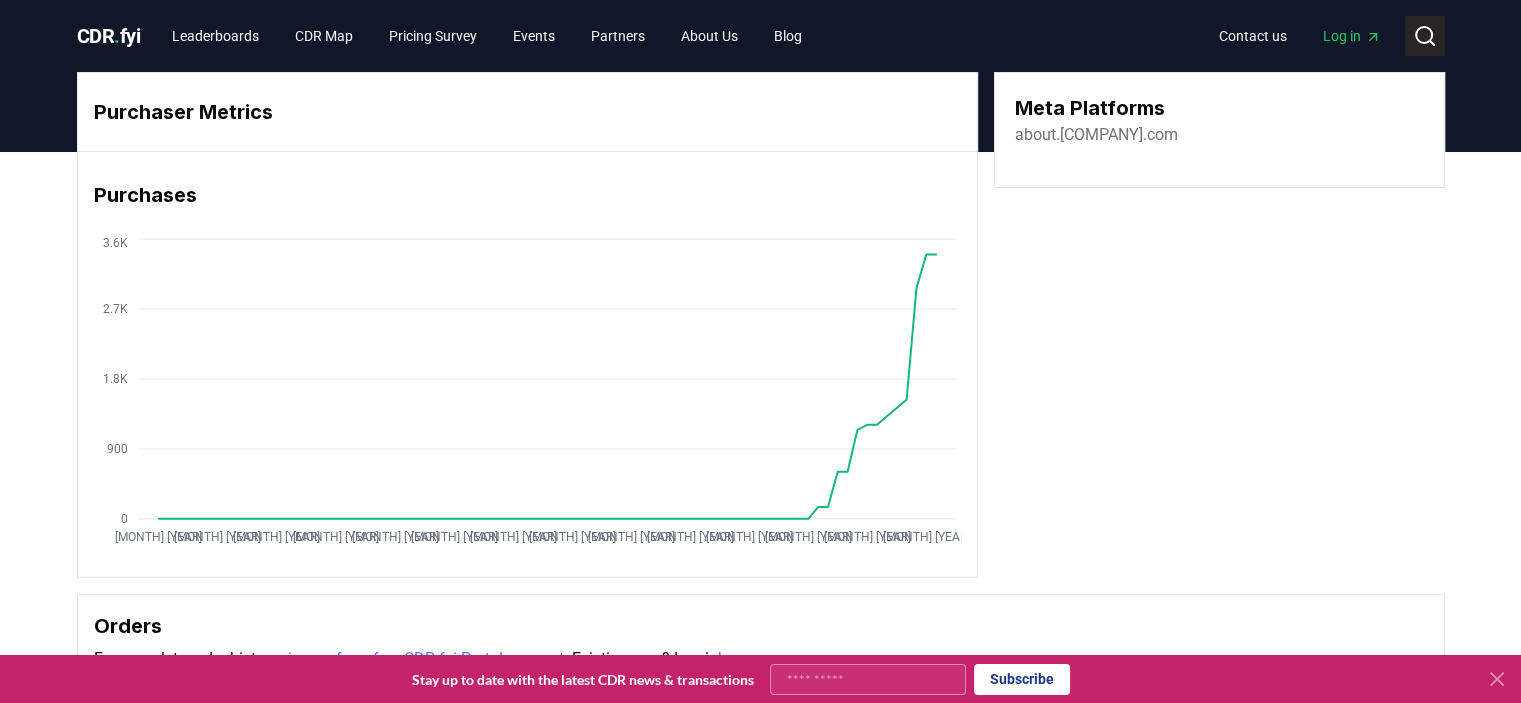 click 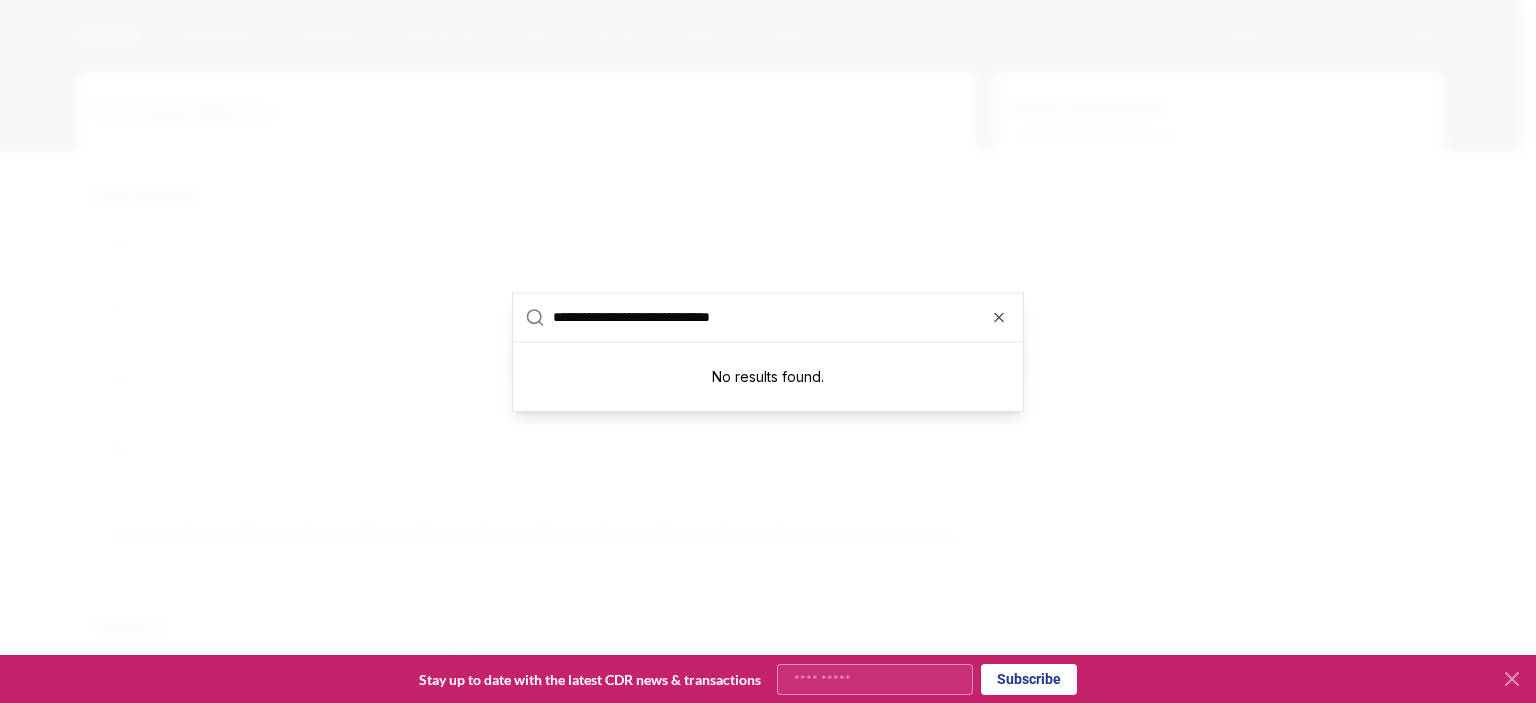 click on "**********" at bounding box center (782, 317) 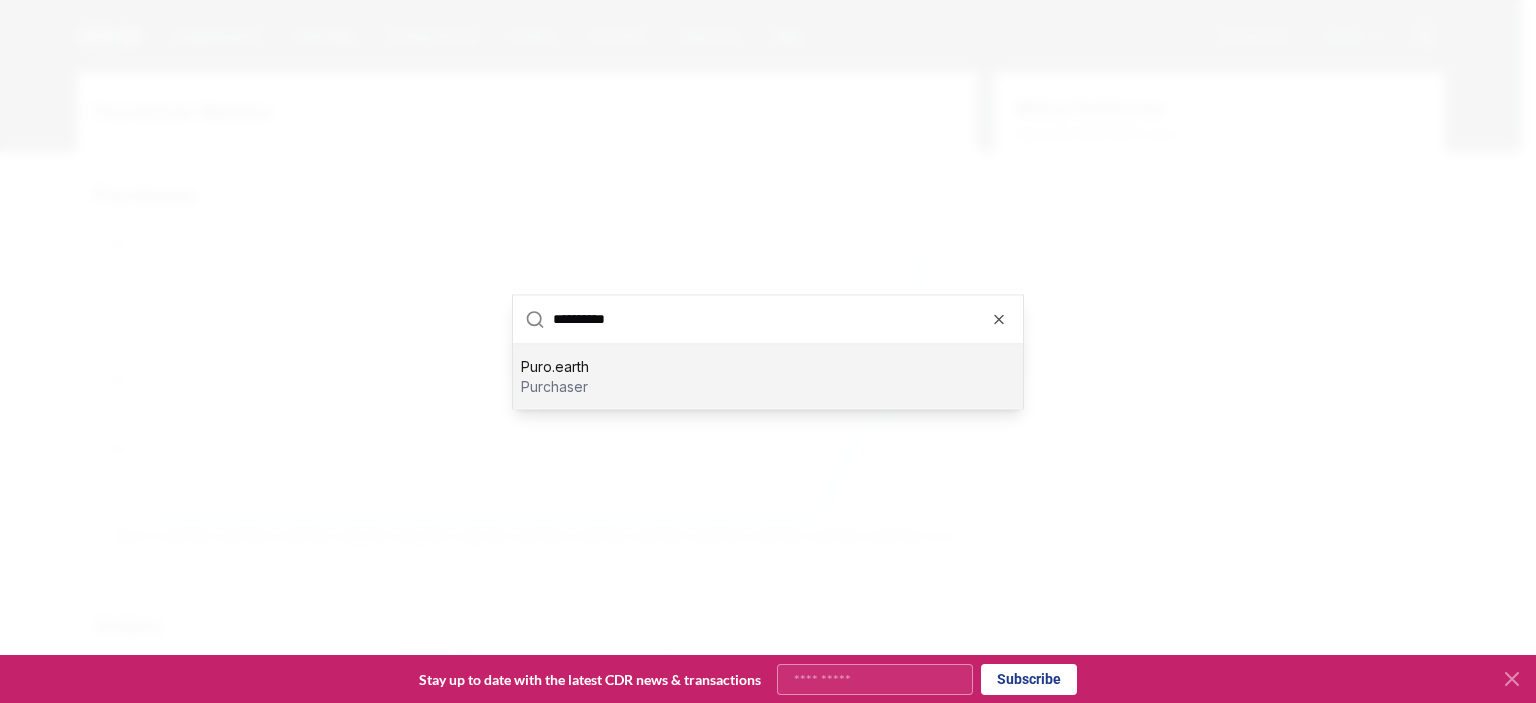 type on "**********" 